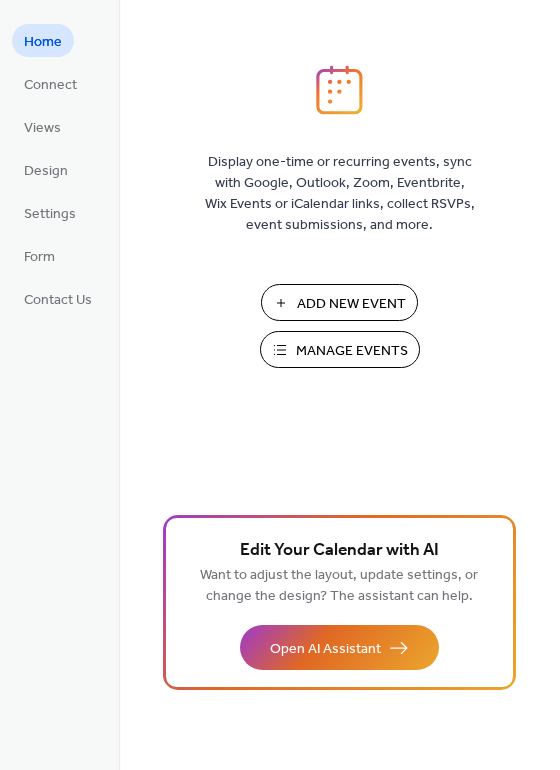 scroll, scrollTop: 0, scrollLeft: 0, axis: both 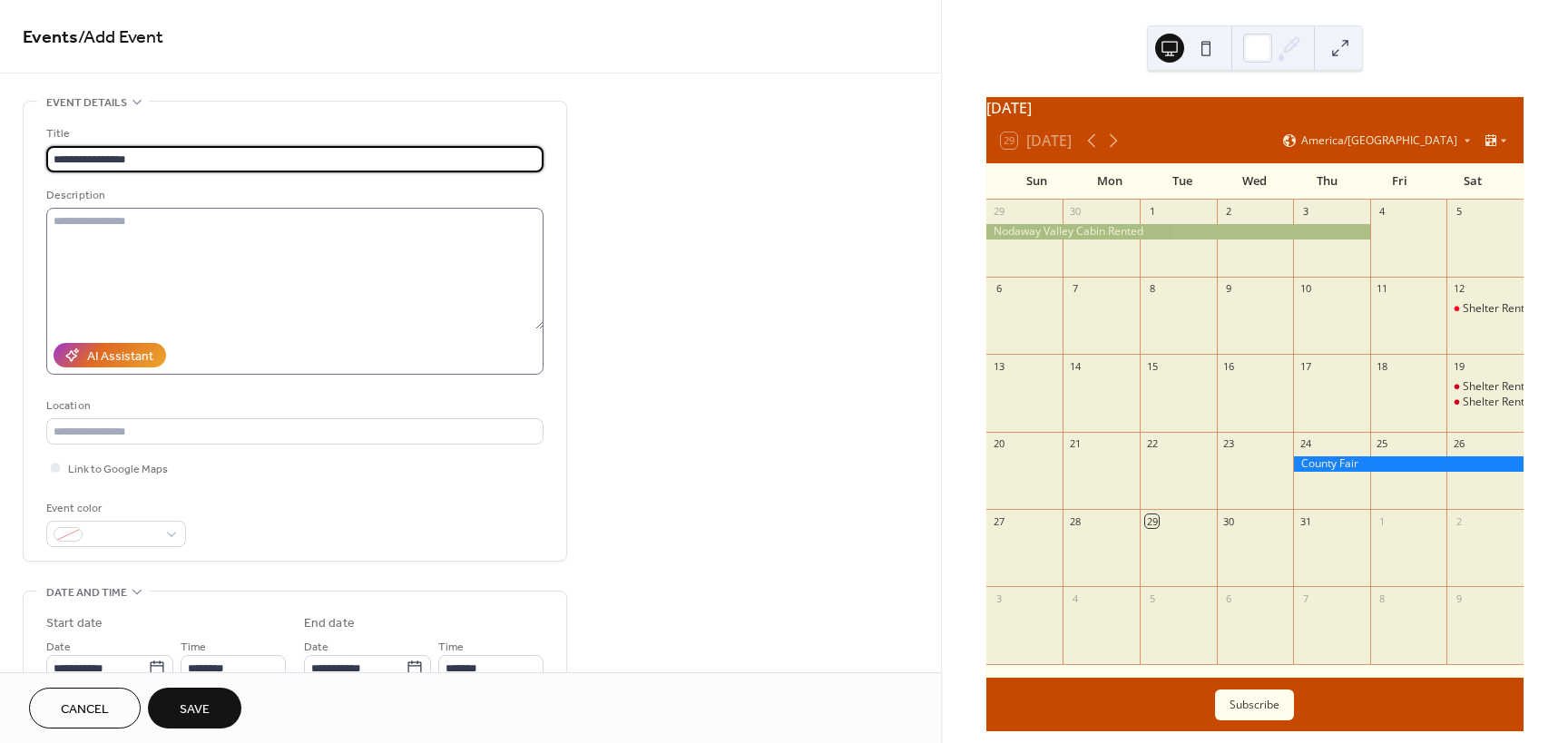 type on "**********" 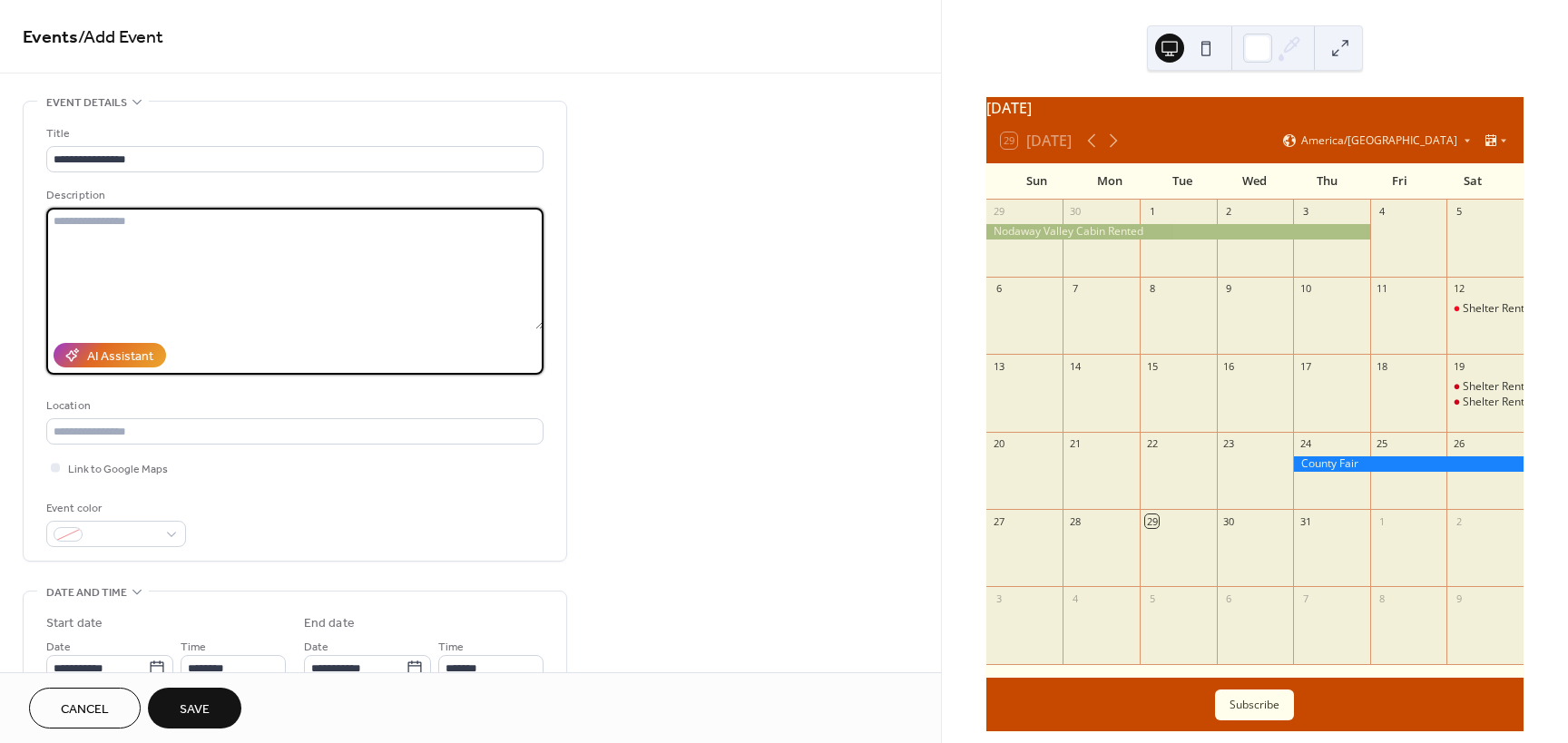 click at bounding box center (295, 269) 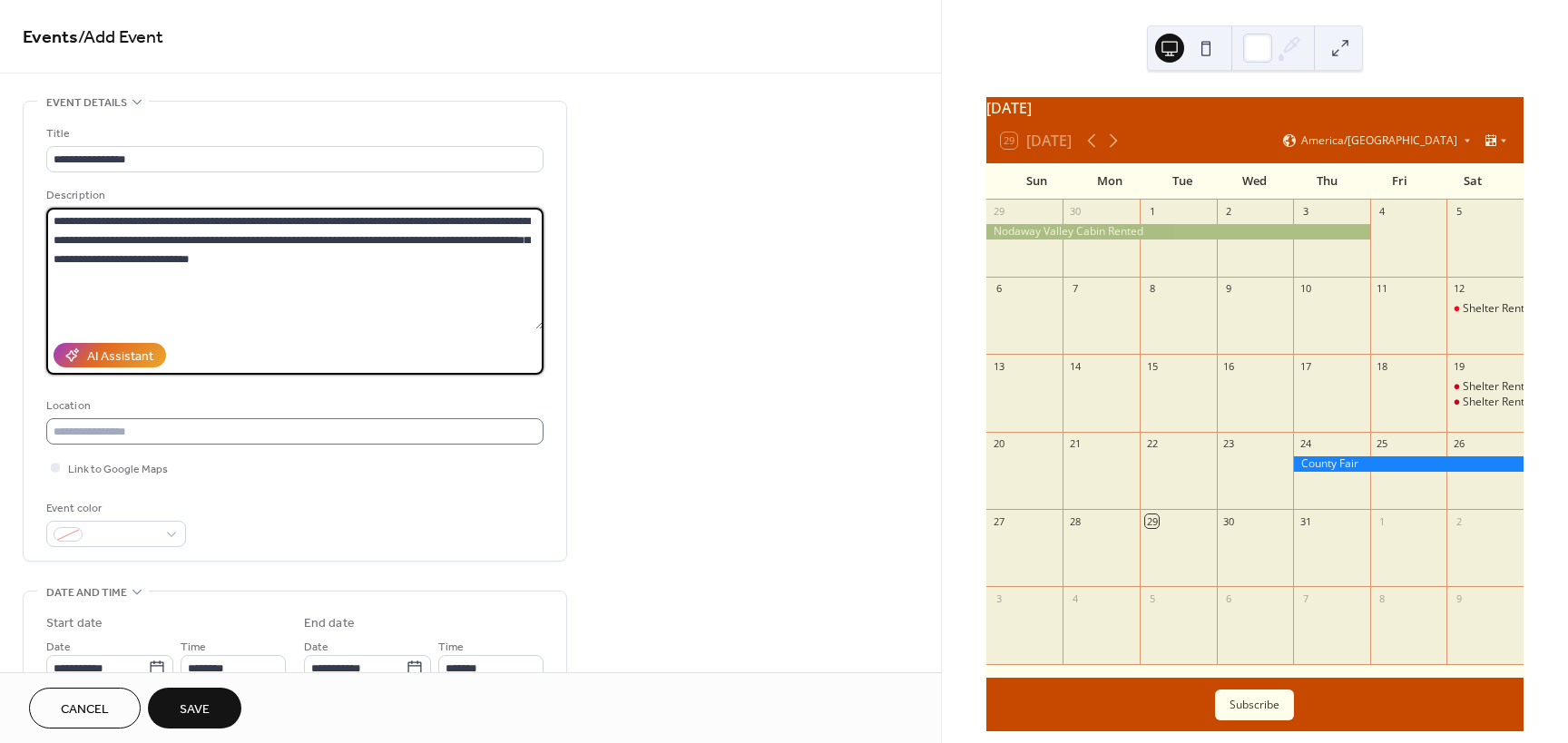 type on "**********" 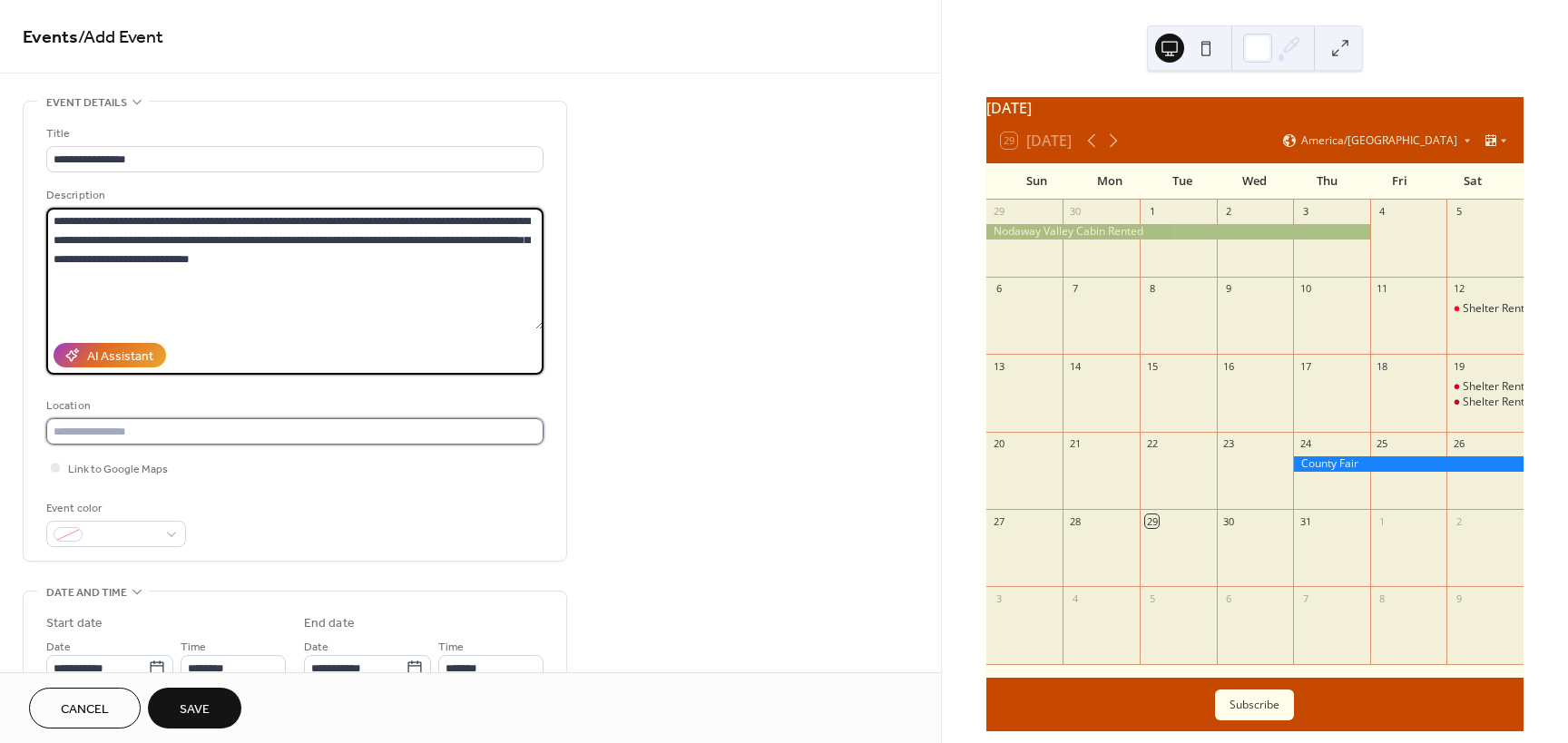 click at bounding box center (295, 431) 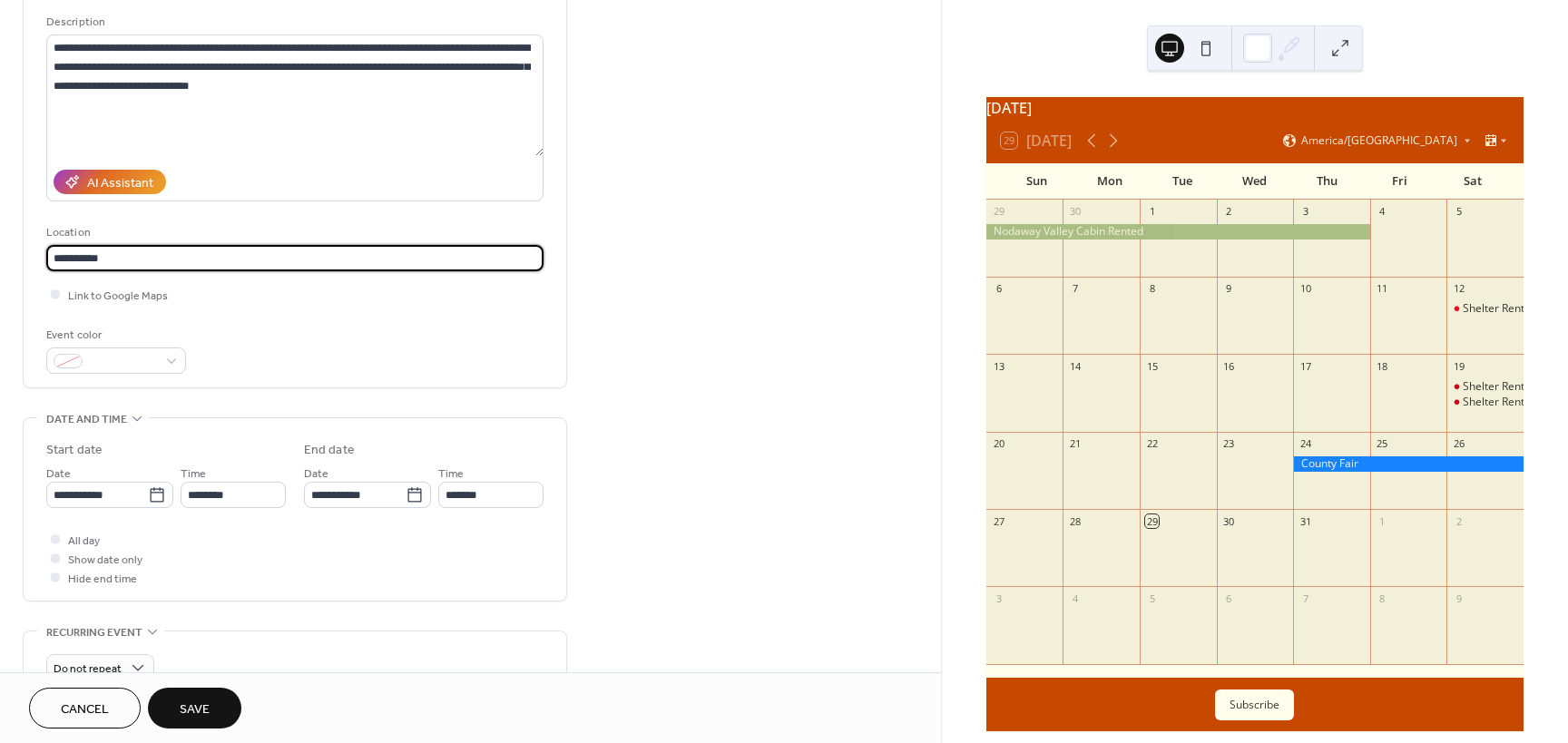 scroll, scrollTop: 272, scrollLeft: 0, axis: vertical 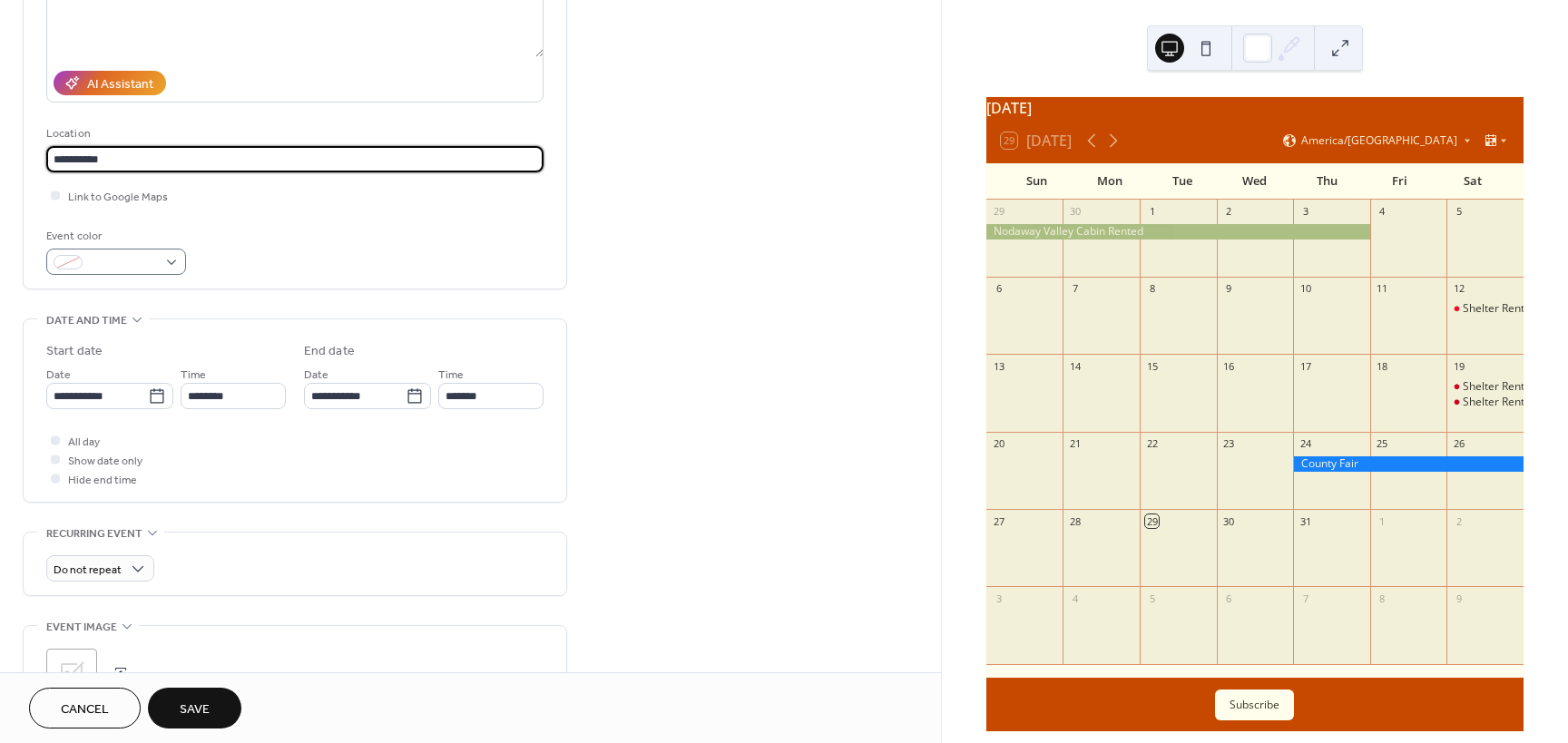 type on "*********" 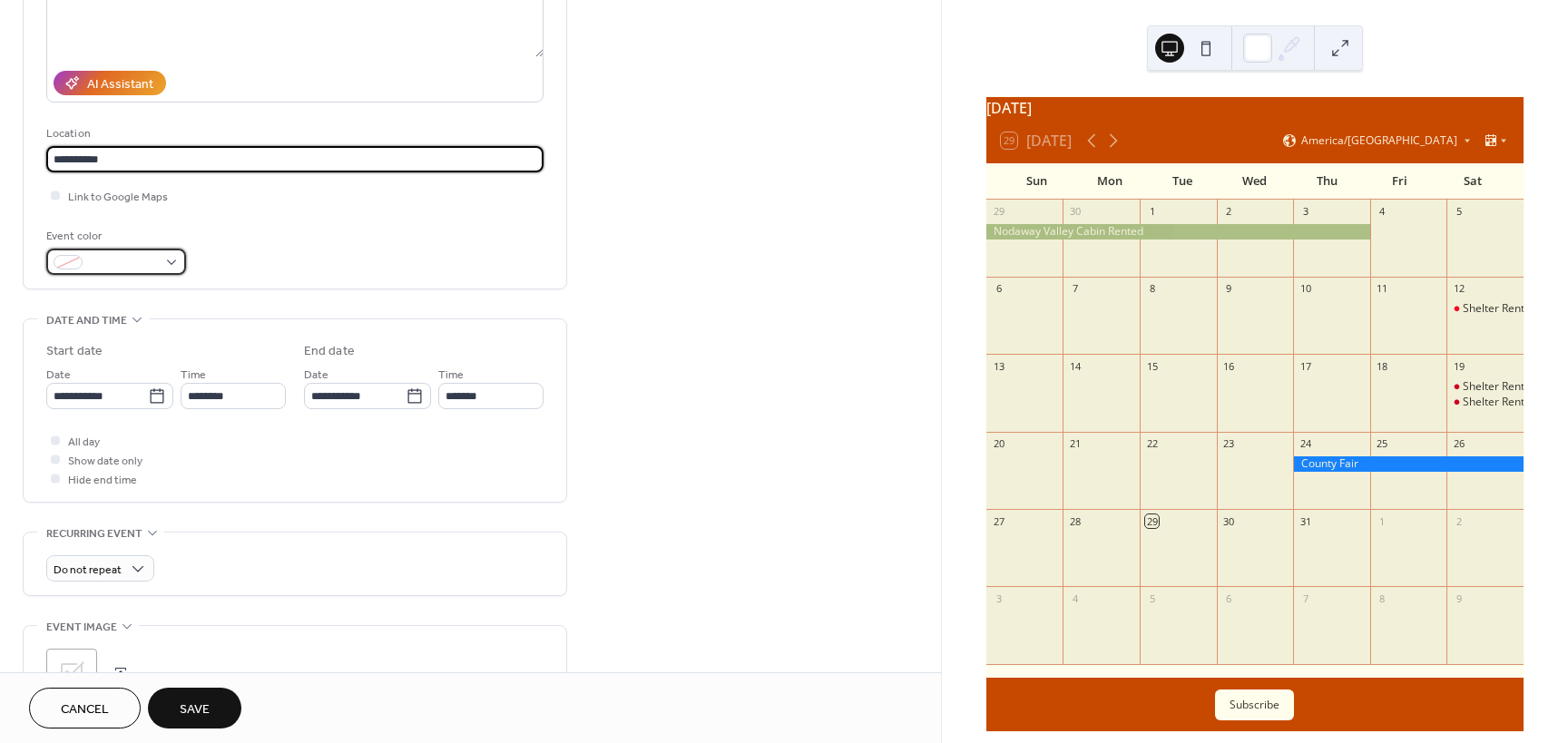click at bounding box center [123, 263] 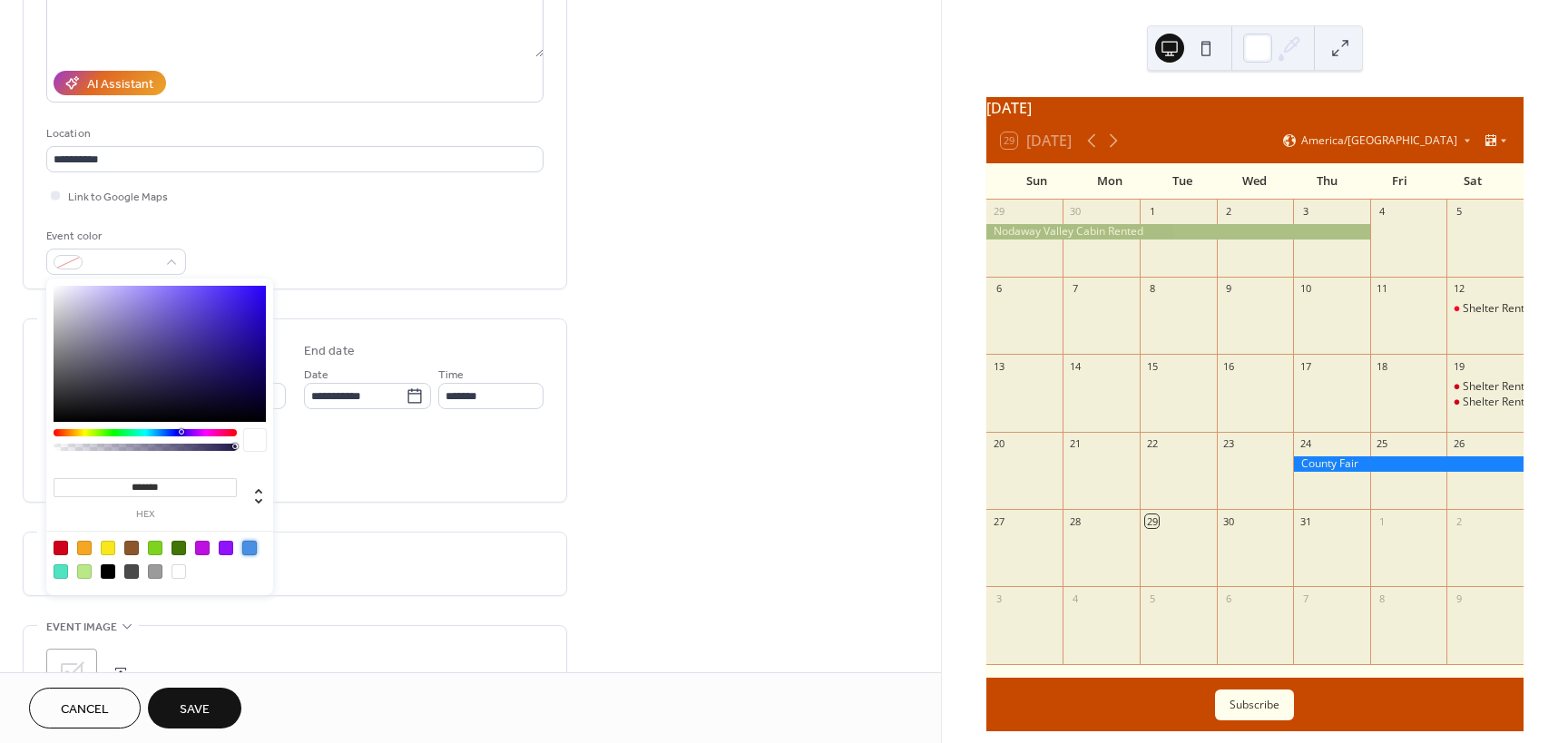 click at bounding box center (250, 548) 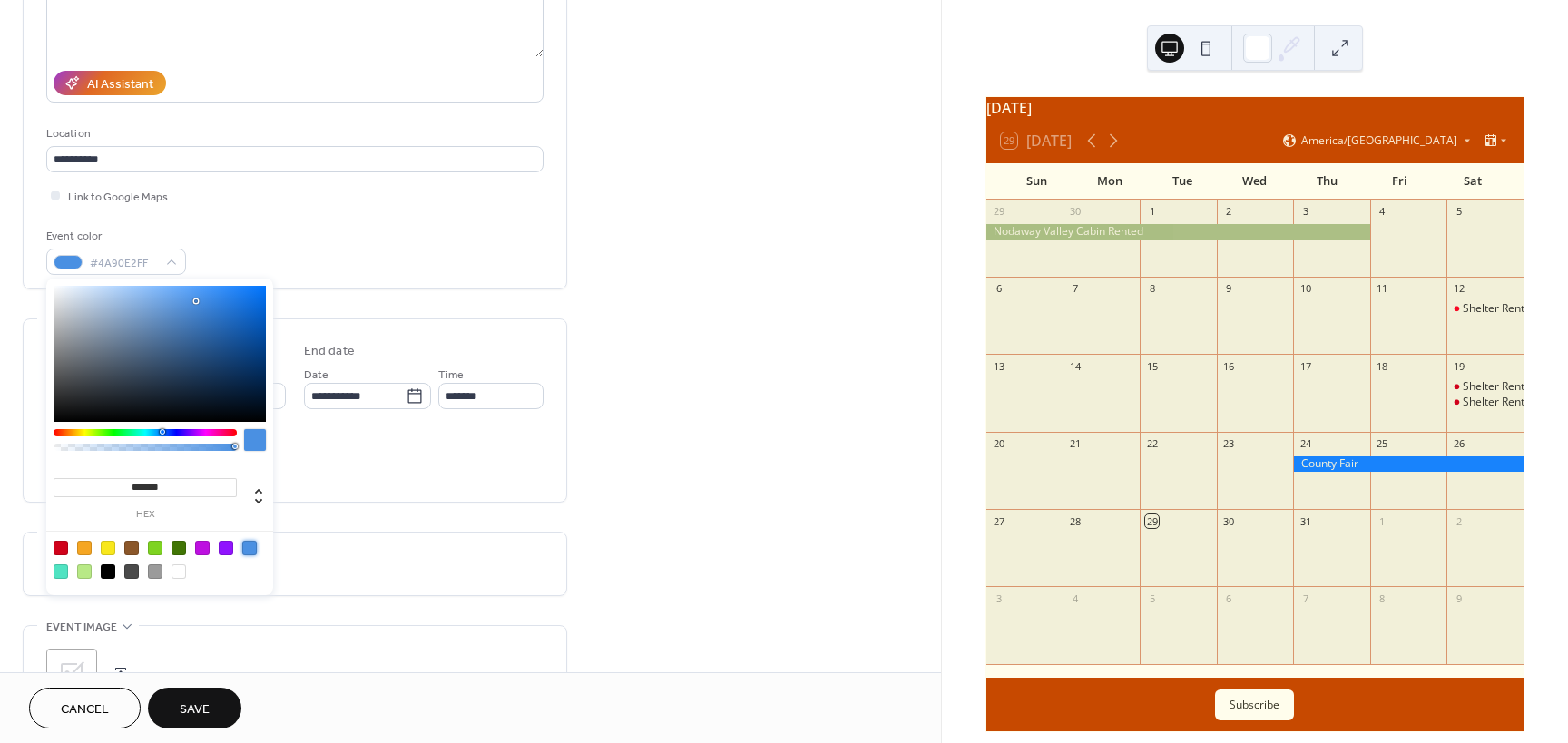 click on "Event color #4A90E2FF" at bounding box center [295, 250] 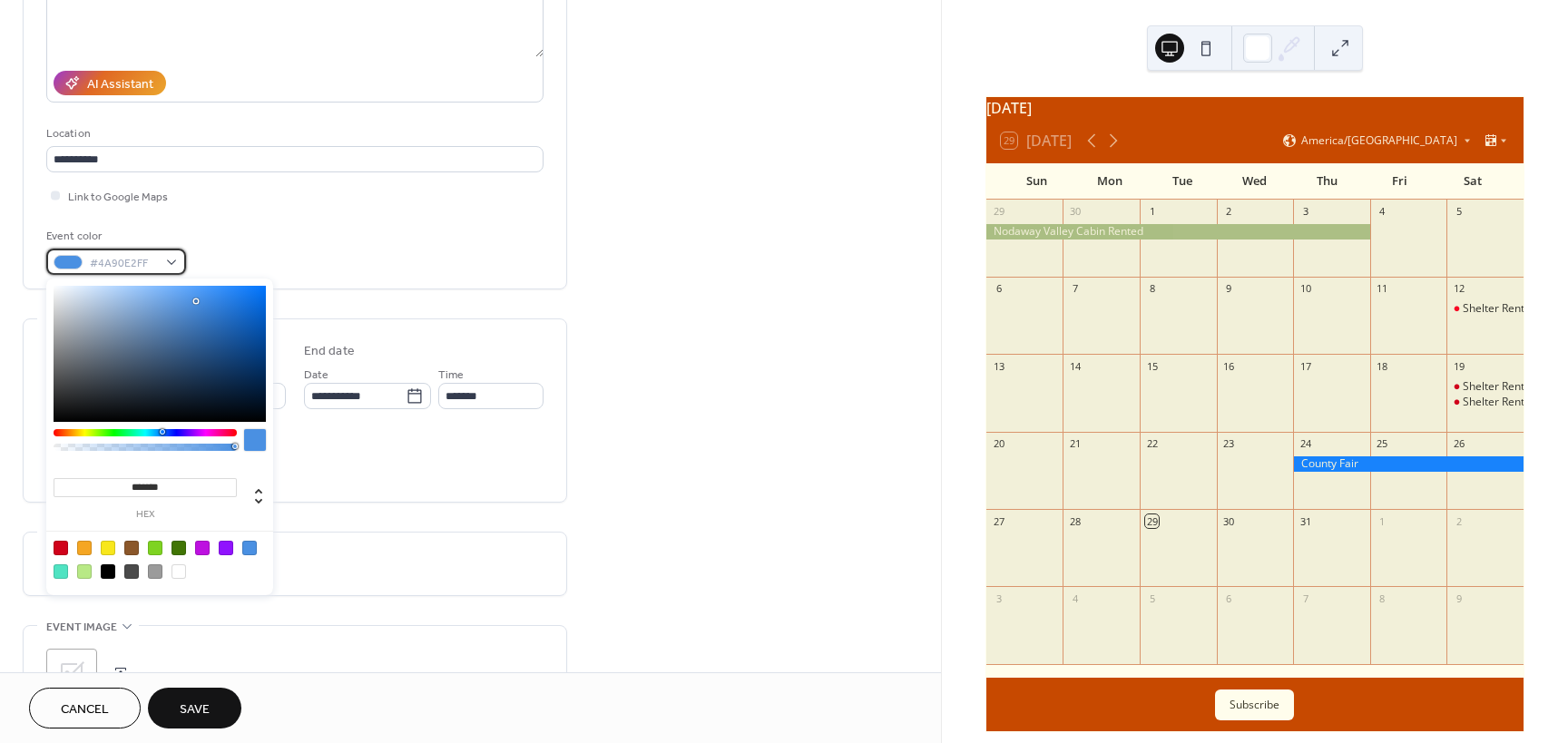 click on "#4A90E2FF" at bounding box center [123, 263] 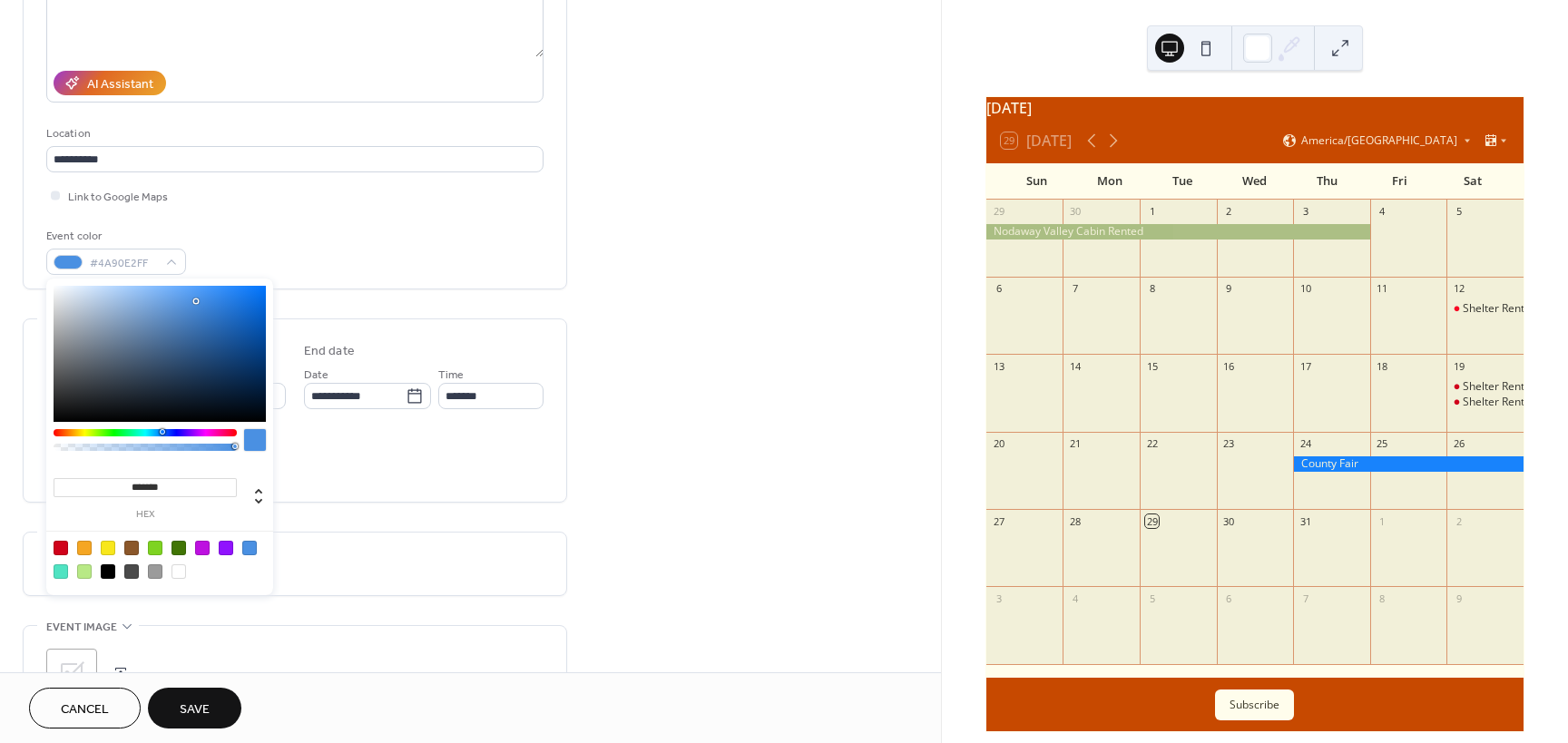 click at bounding box center (108, 548) 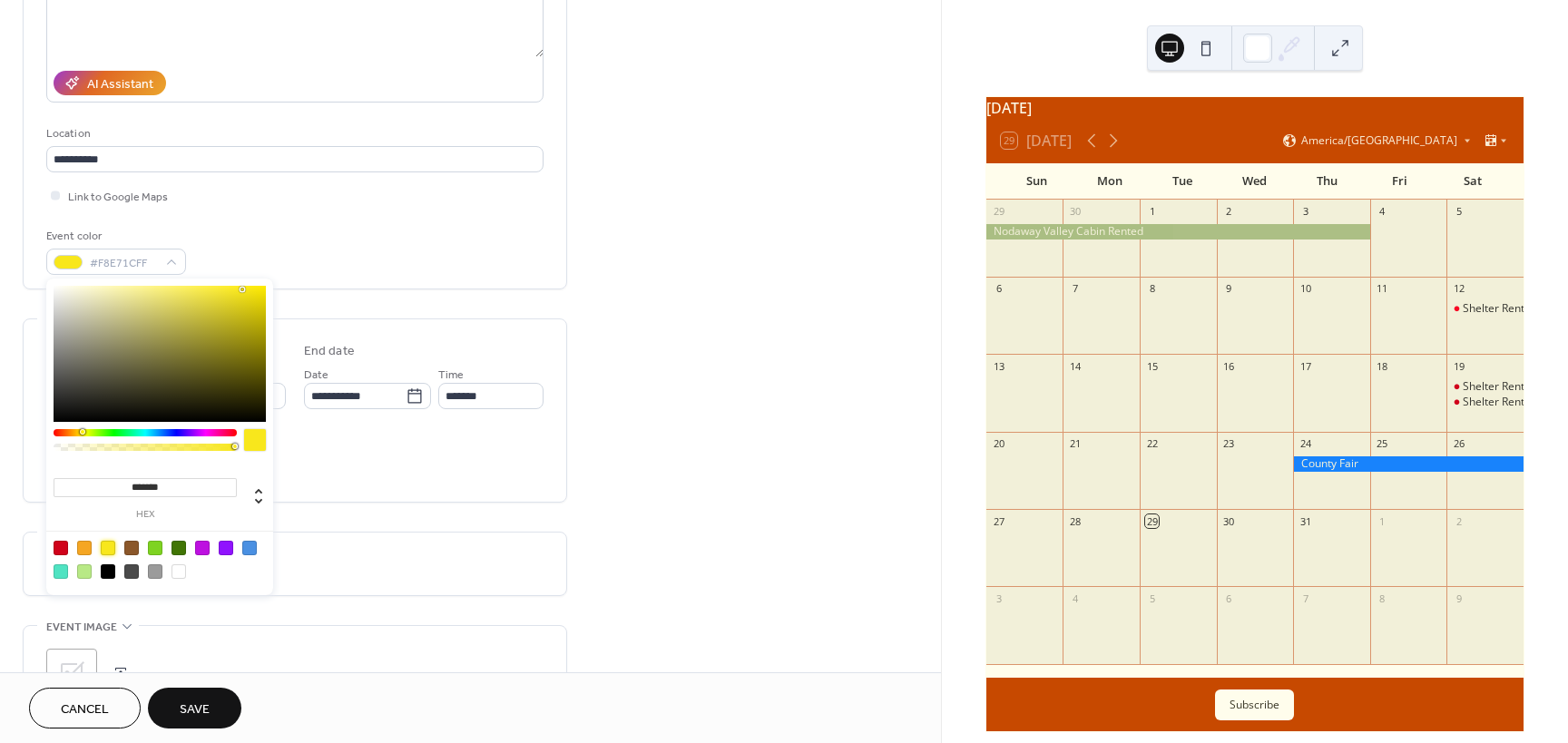 click on "Event color #F8E71CFF" at bounding box center (295, 250) 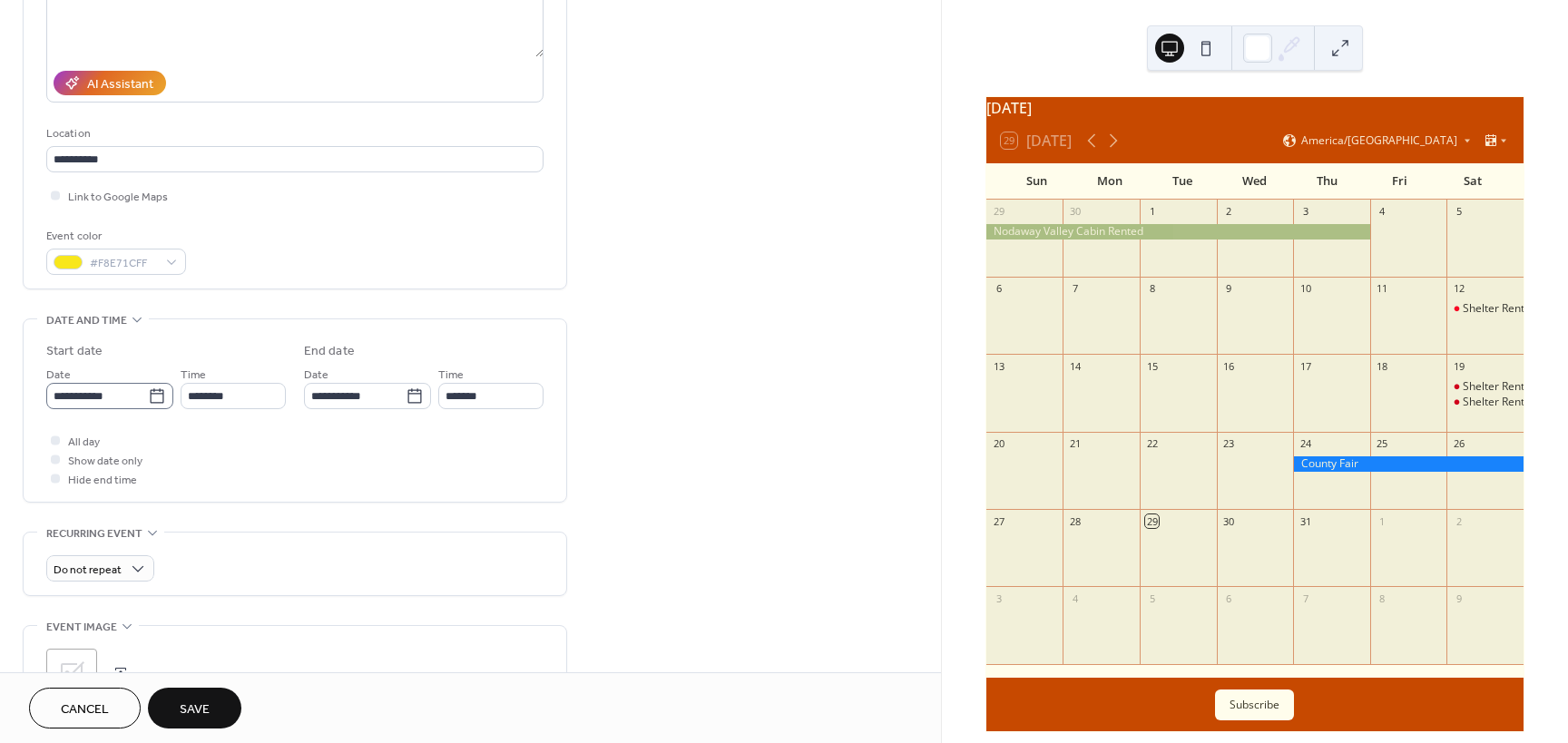 click 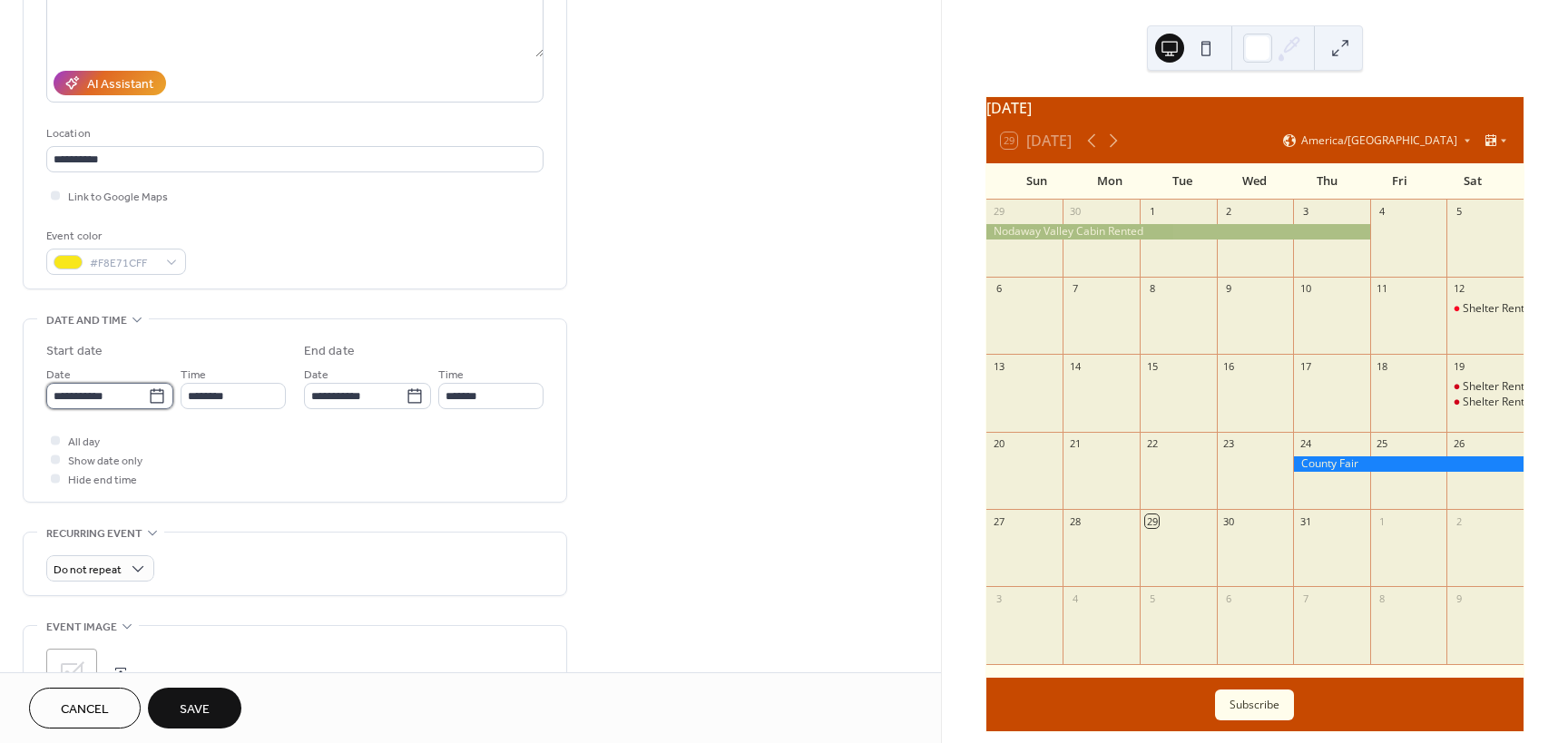 click on "**********" at bounding box center (97, 396) 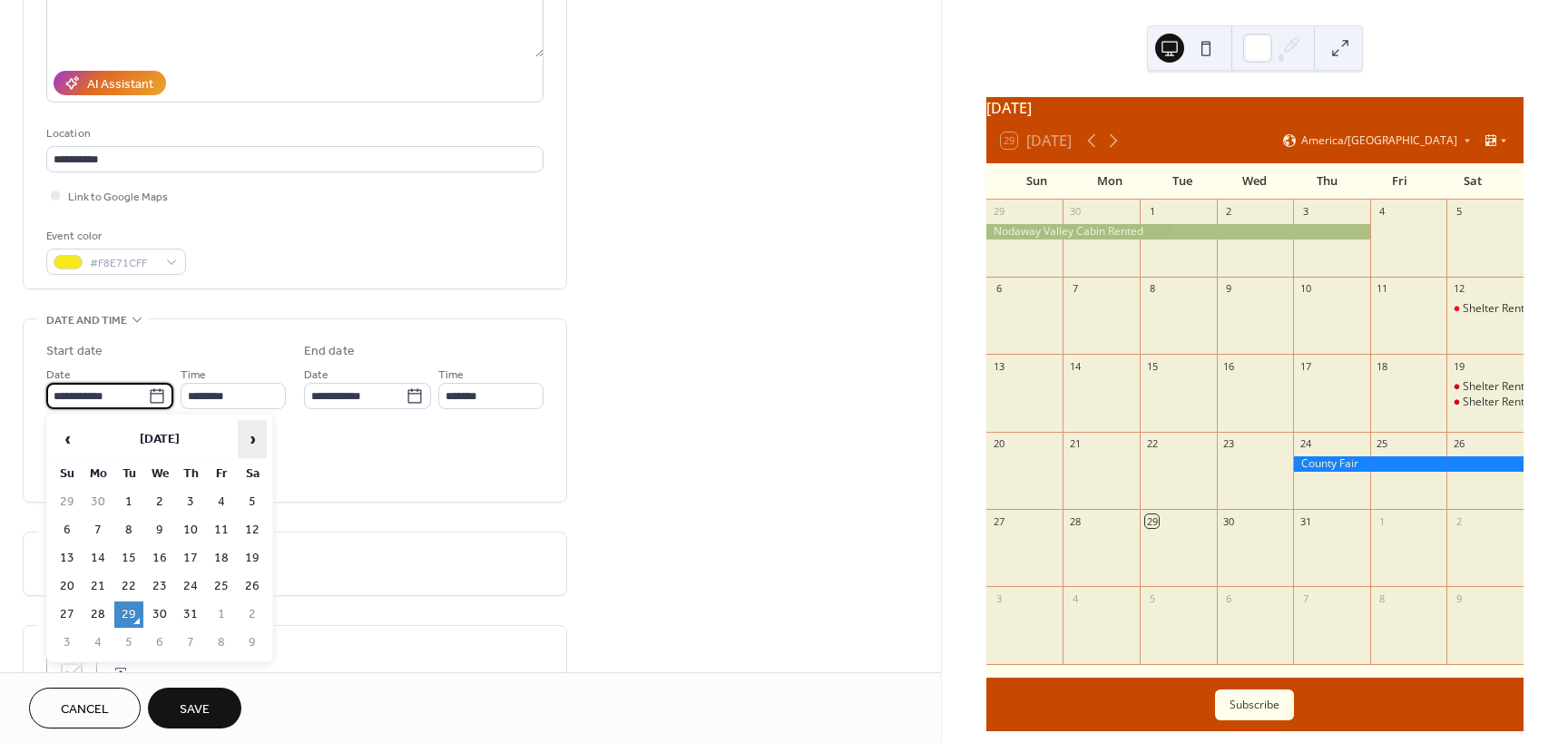 click on "›" at bounding box center [252, 439] 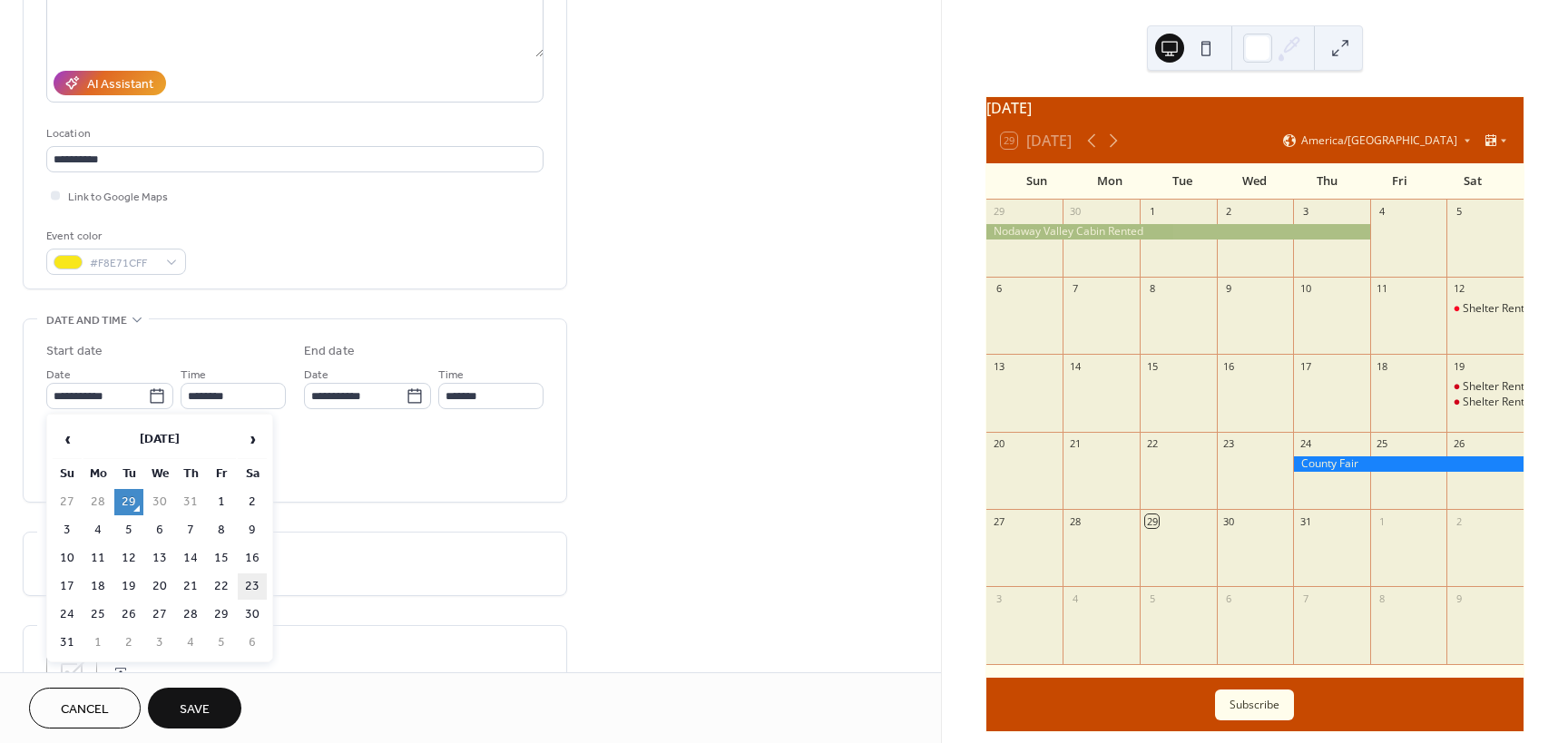 click on "23" at bounding box center (252, 586) 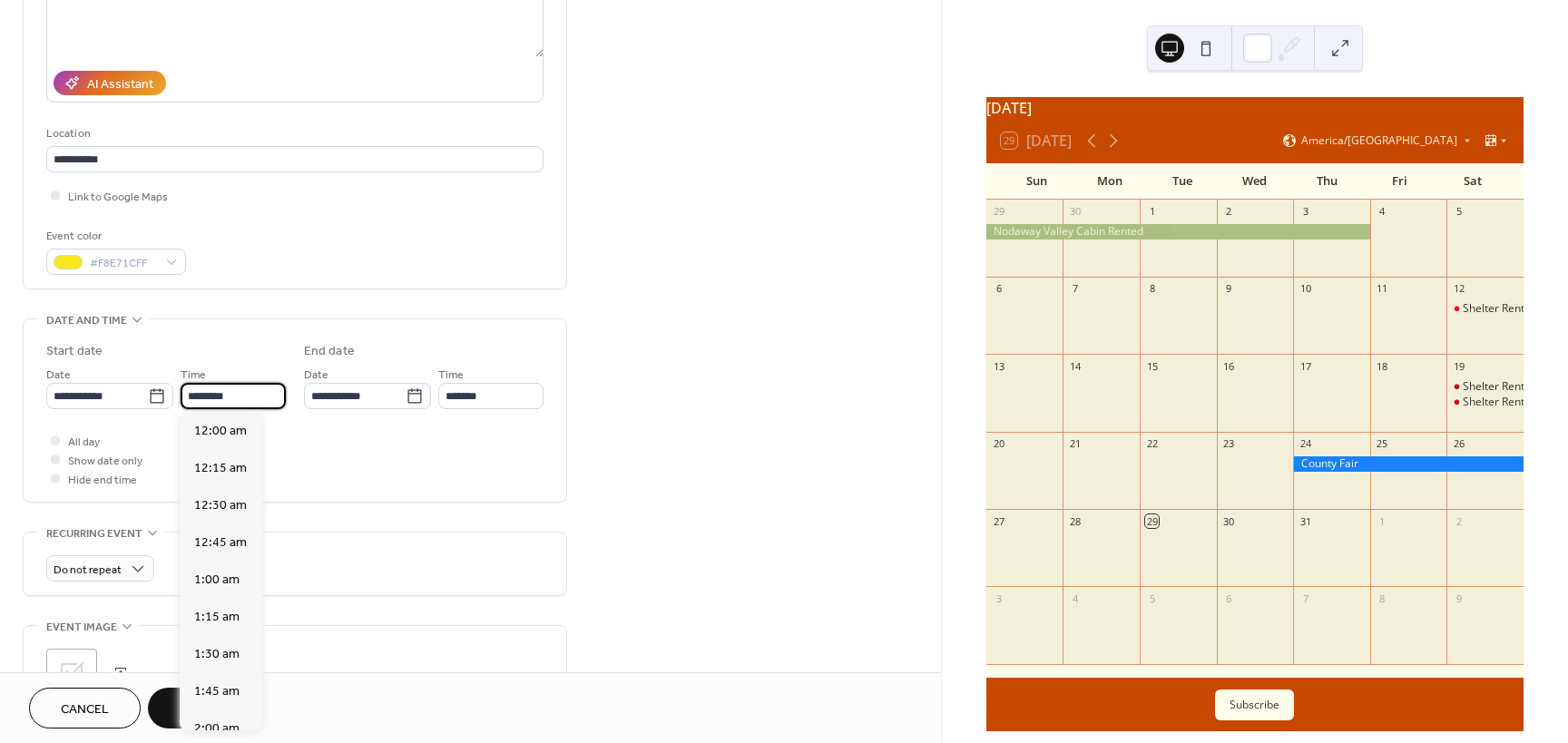 click on "********" at bounding box center [233, 396] 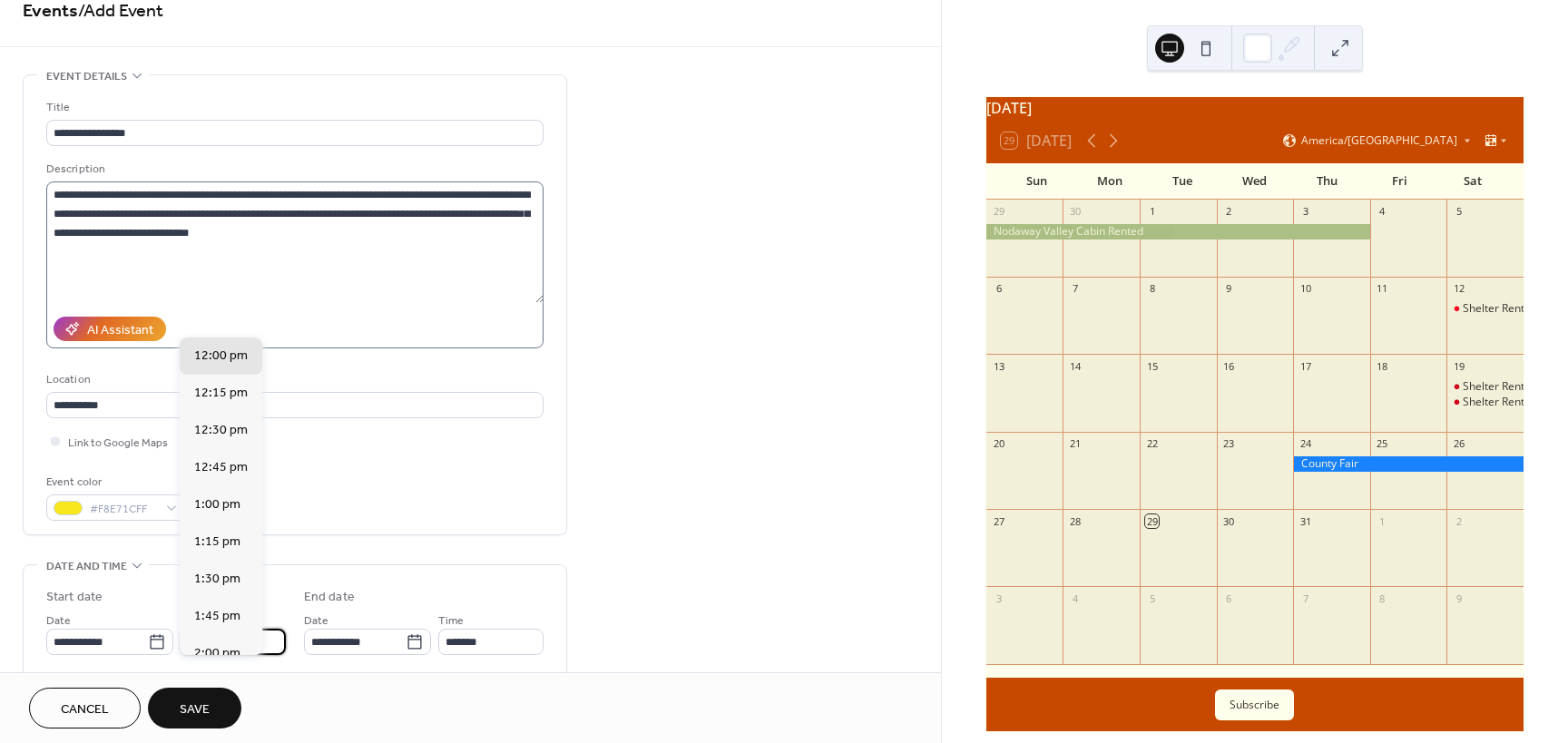 scroll, scrollTop: 0, scrollLeft: 0, axis: both 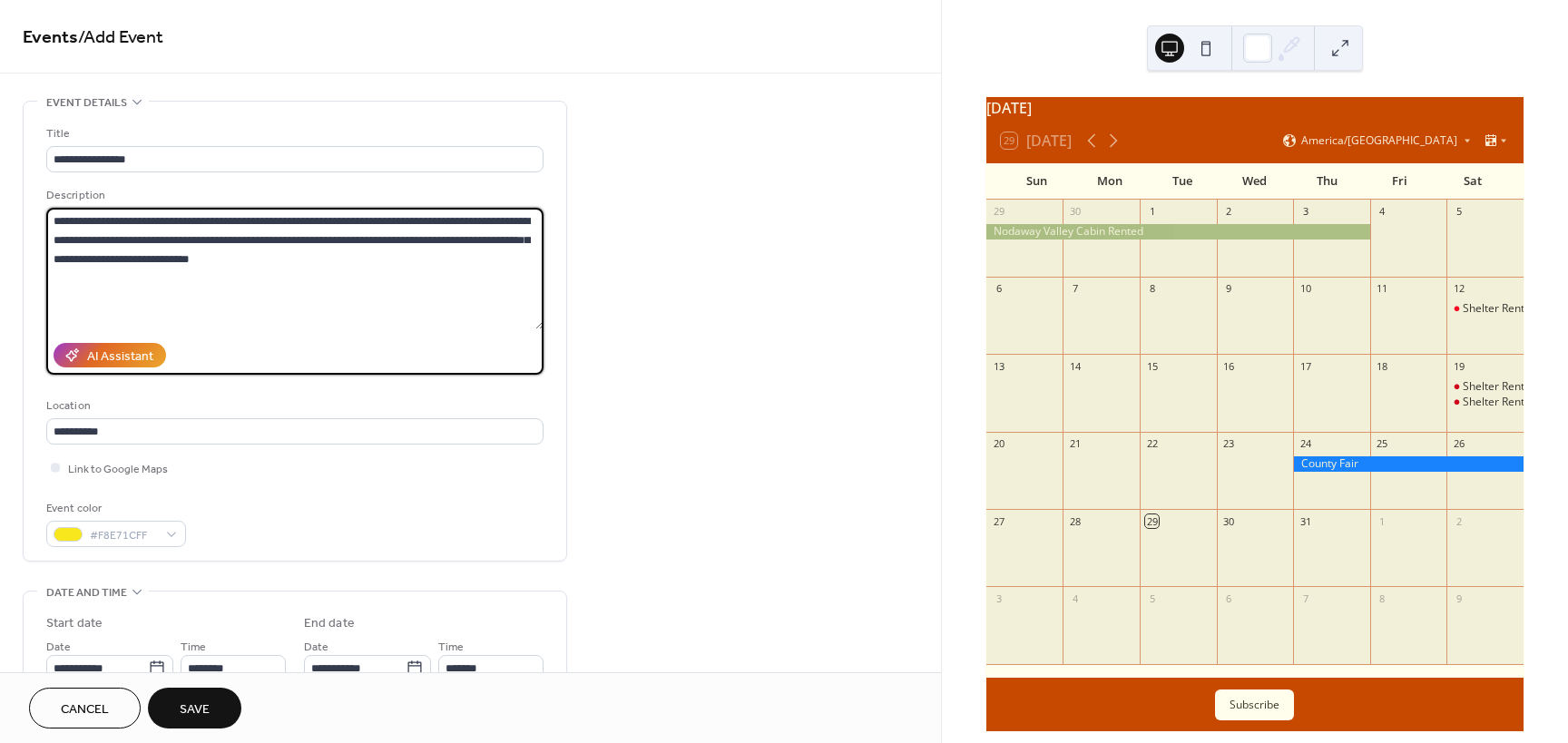 click on "**********" at bounding box center (295, 269) 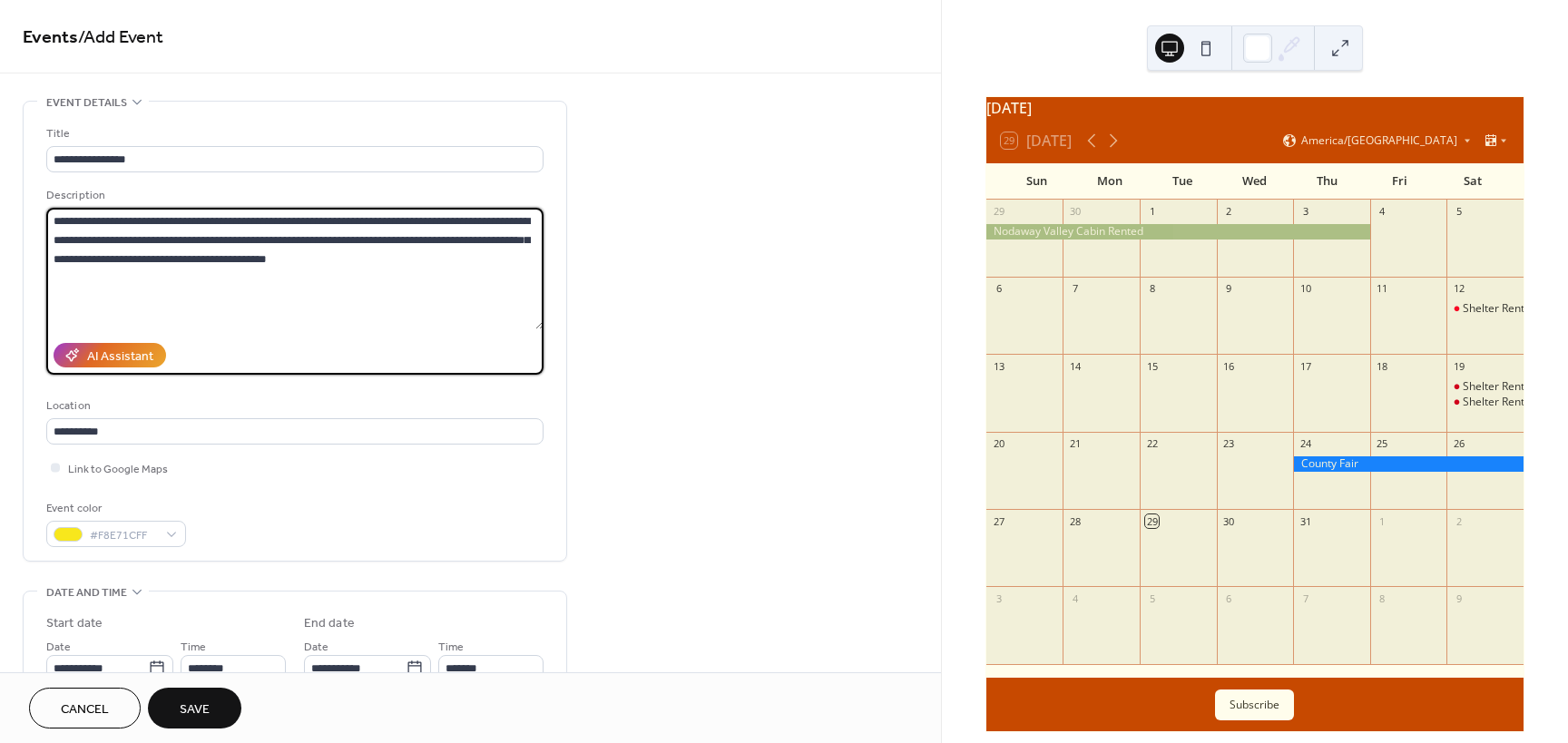 type on "**********" 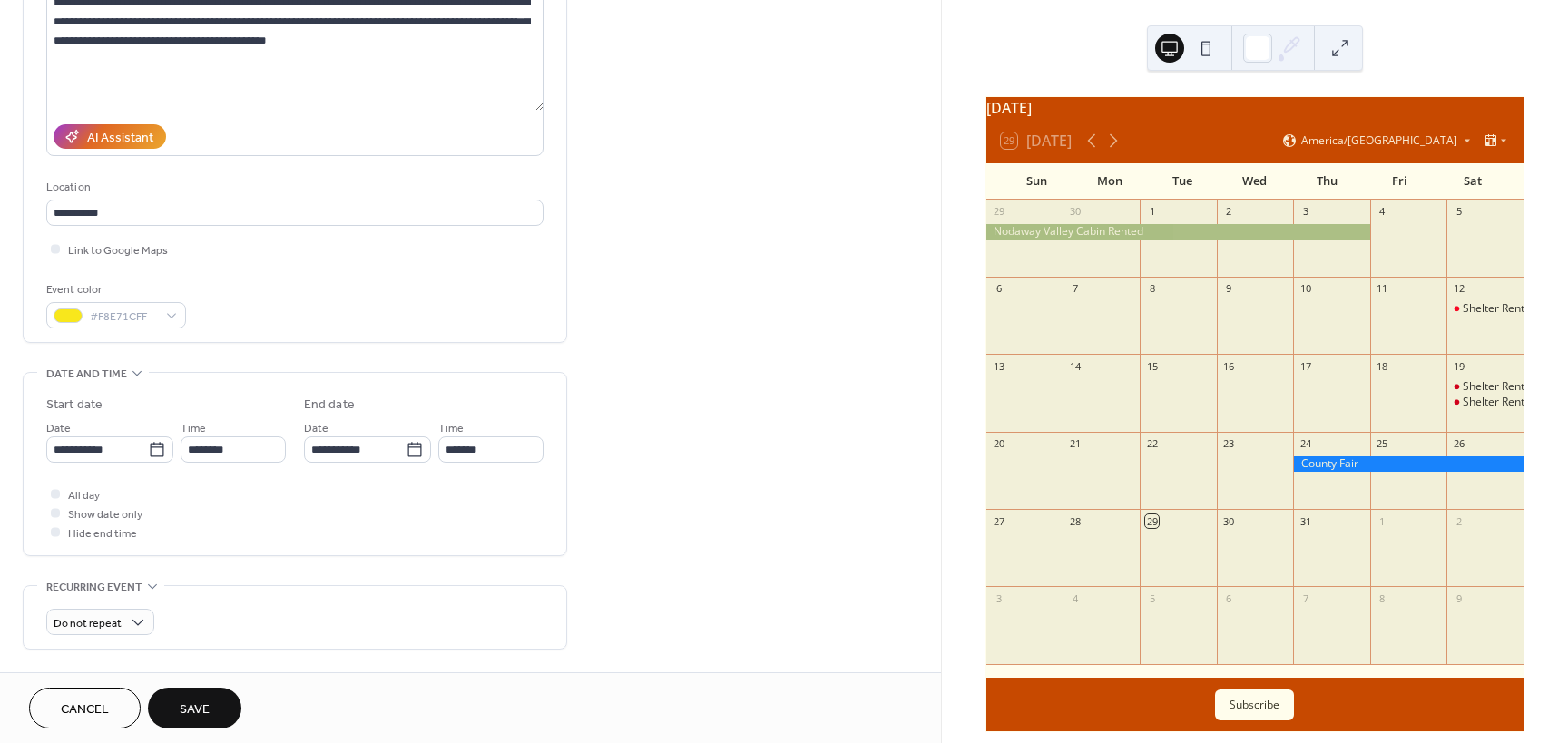 scroll, scrollTop: 272, scrollLeft: 0, axis: vertical 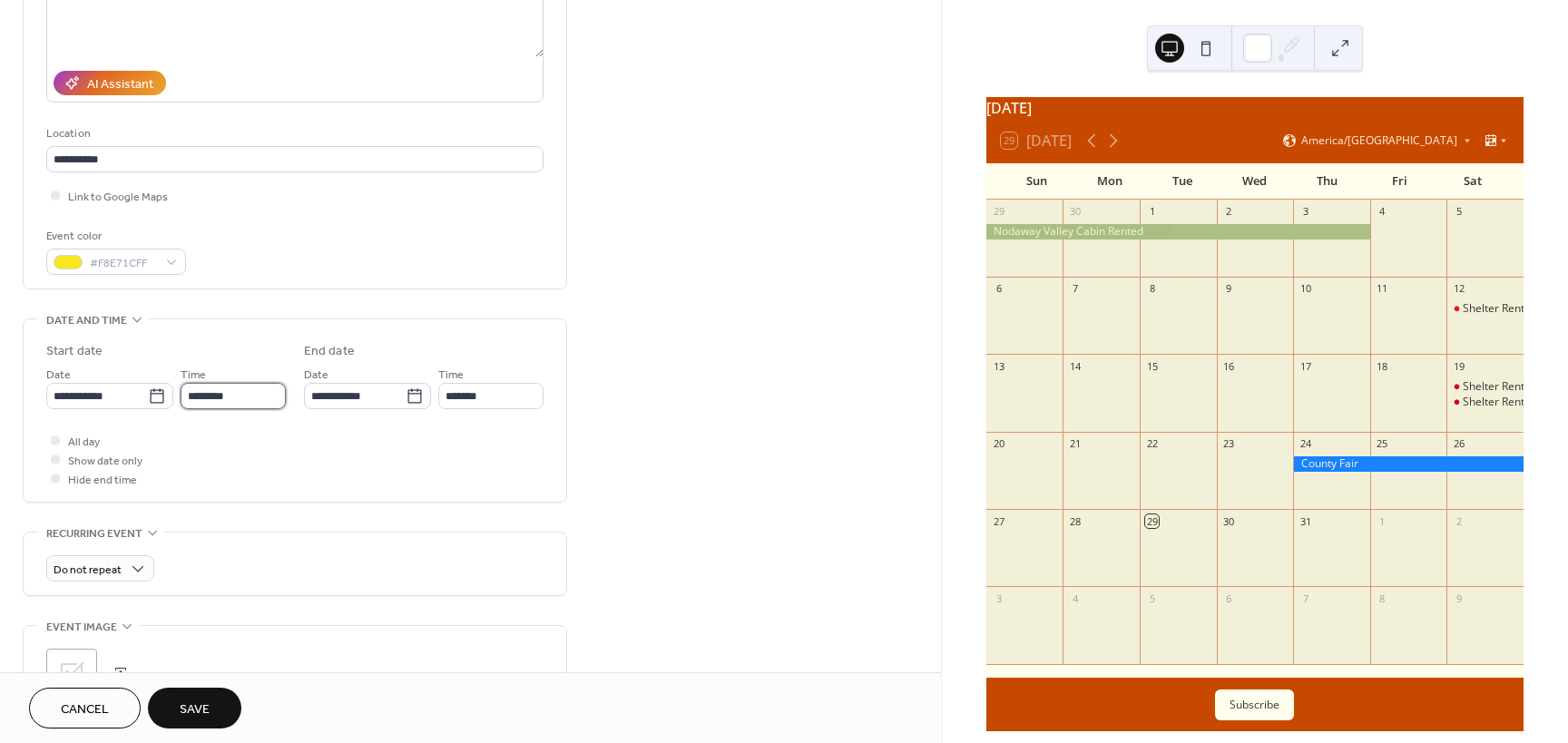 click on "**********" at bounding box center [784, 371] 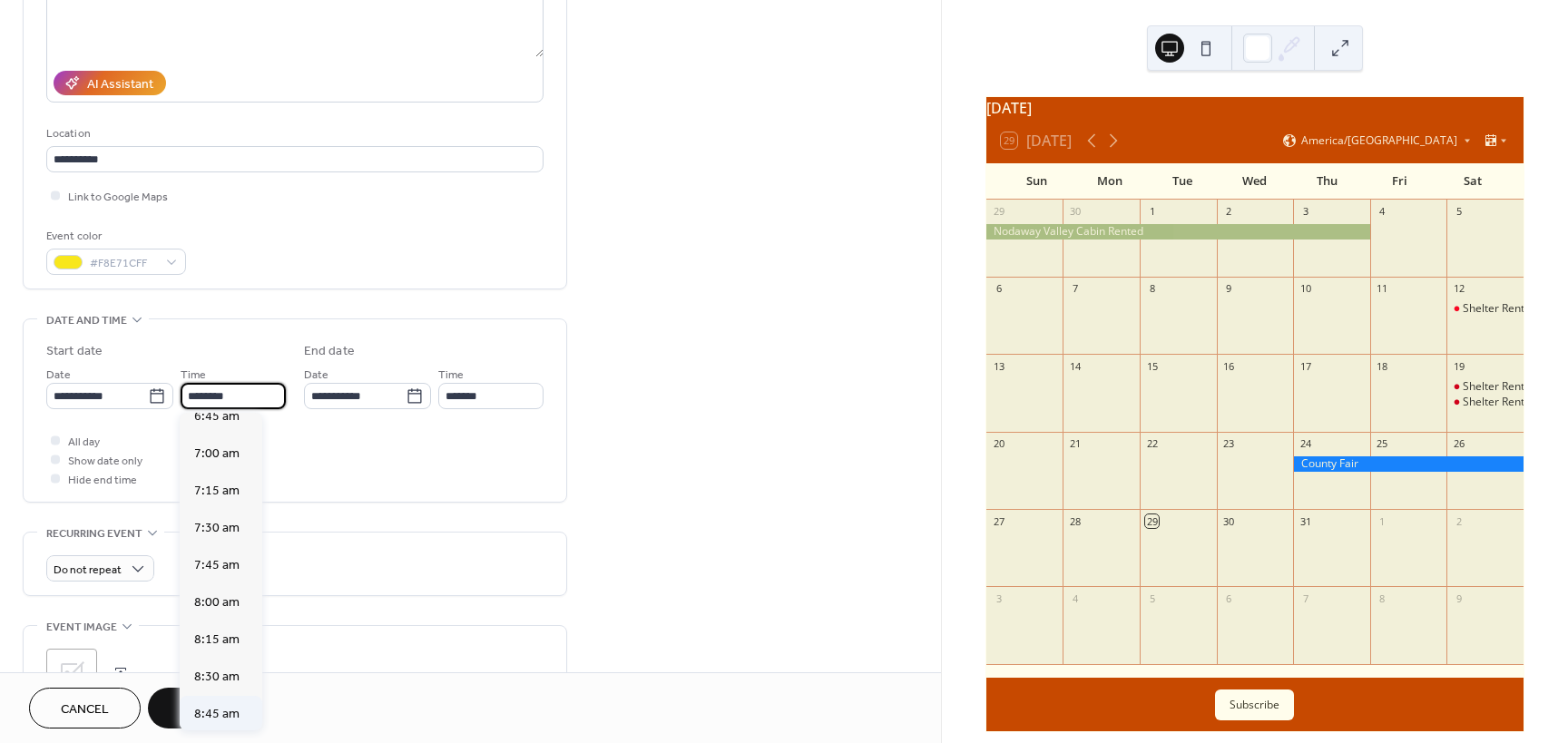 scroll, scrollTop: 969, scrollLeft: 0, axis: vertical 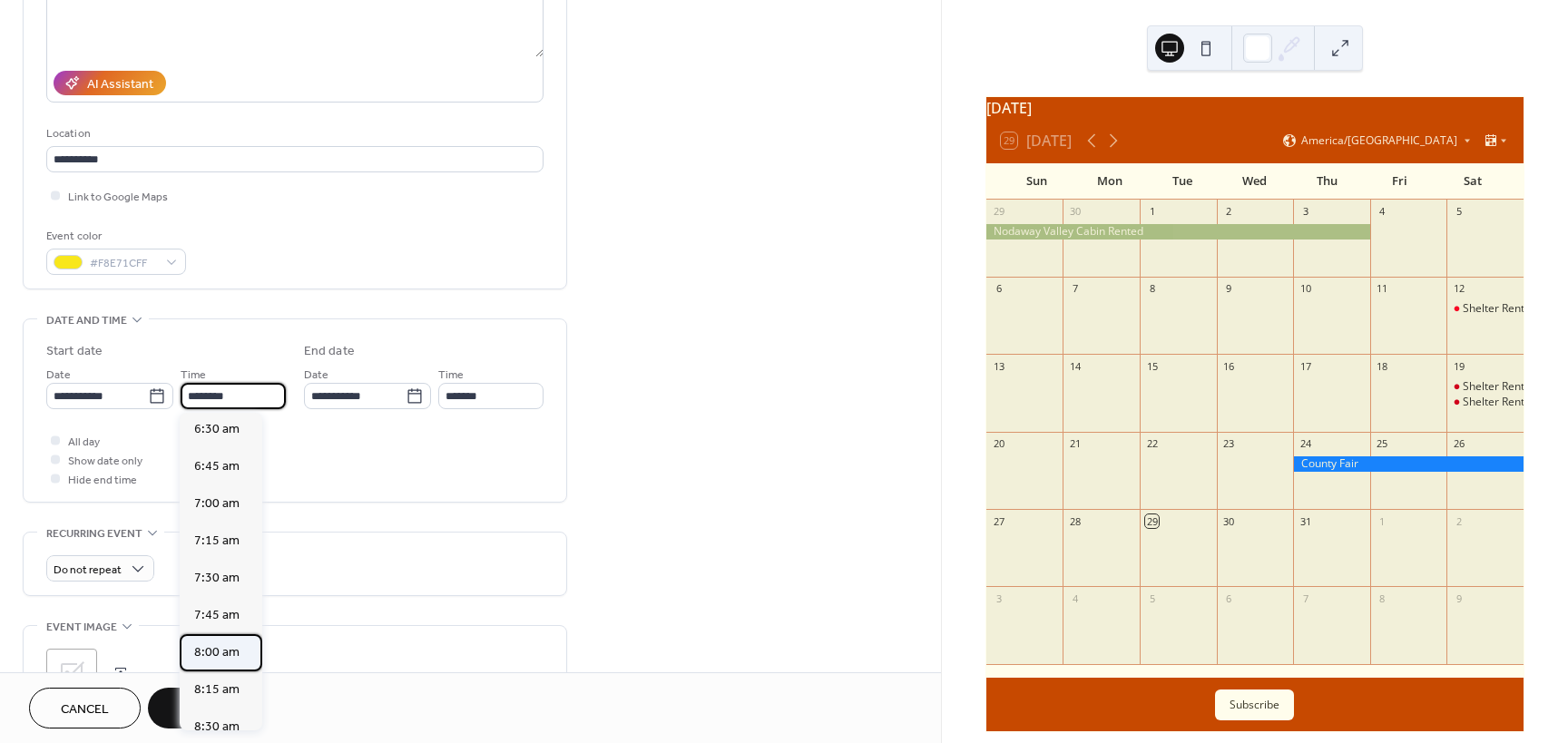click on "8:00 am" at bounding box center (217, 652) 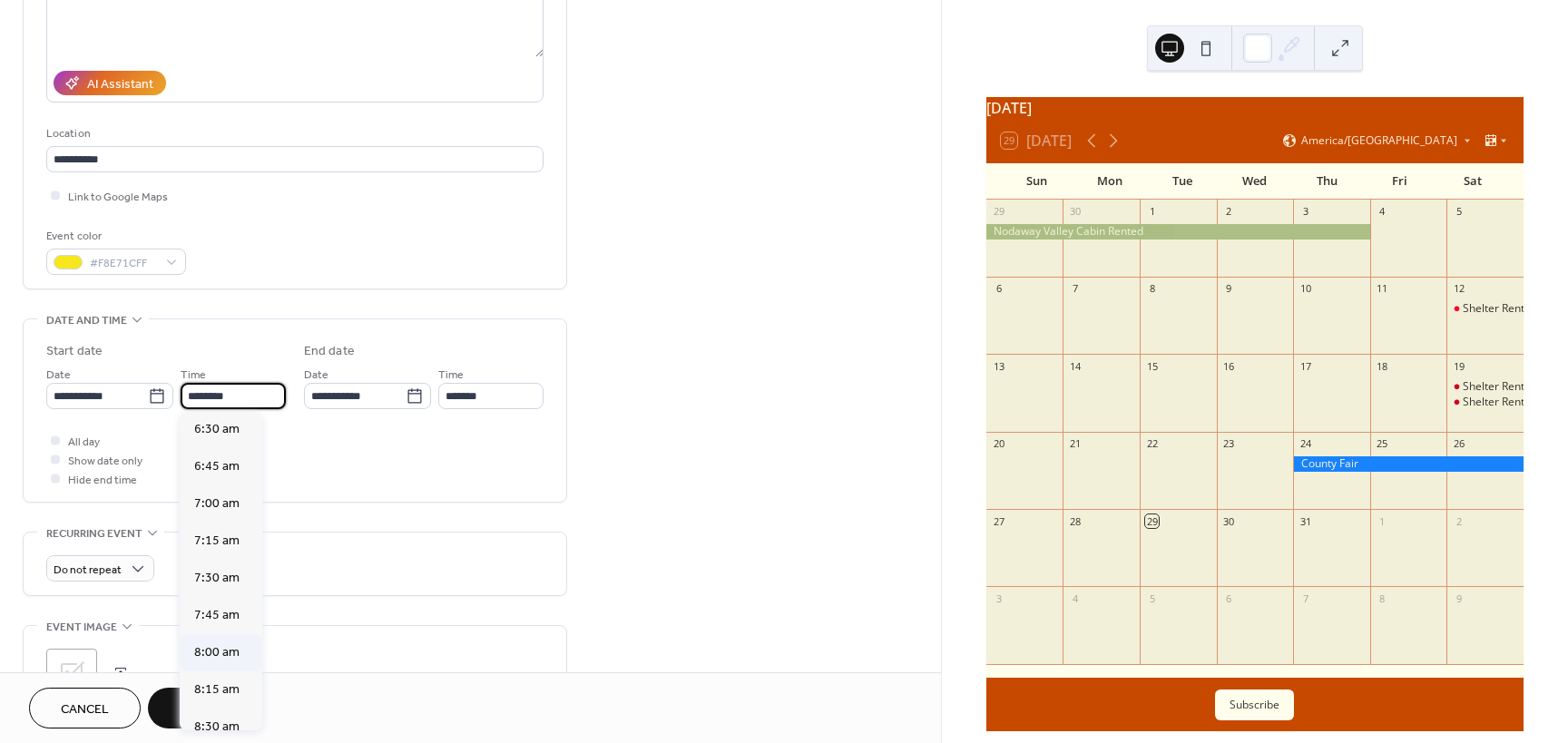 type on "*******" 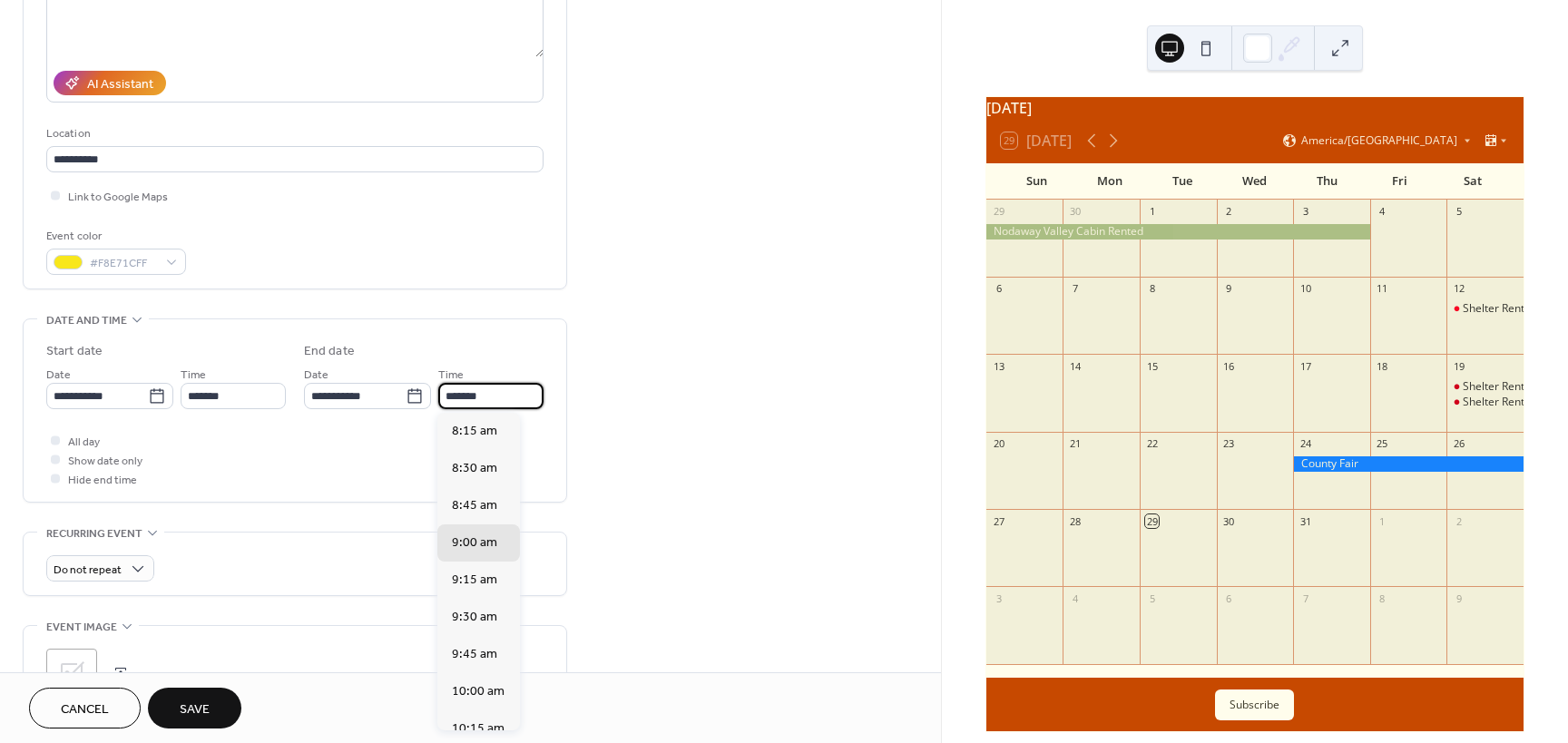 click on "*******" at bounding box center (491, 396) 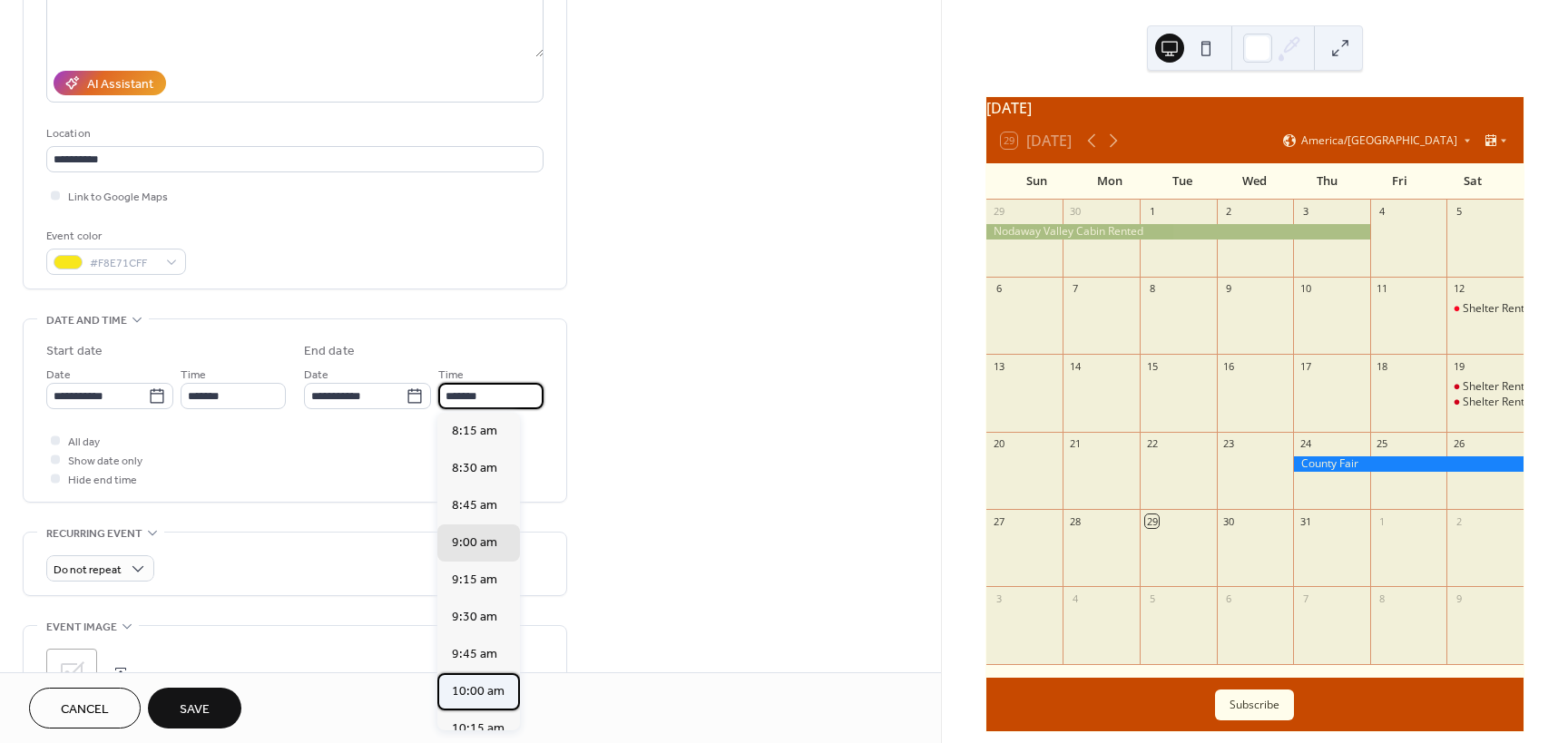 click on "10:00 am" at bounding box center [478, 691] 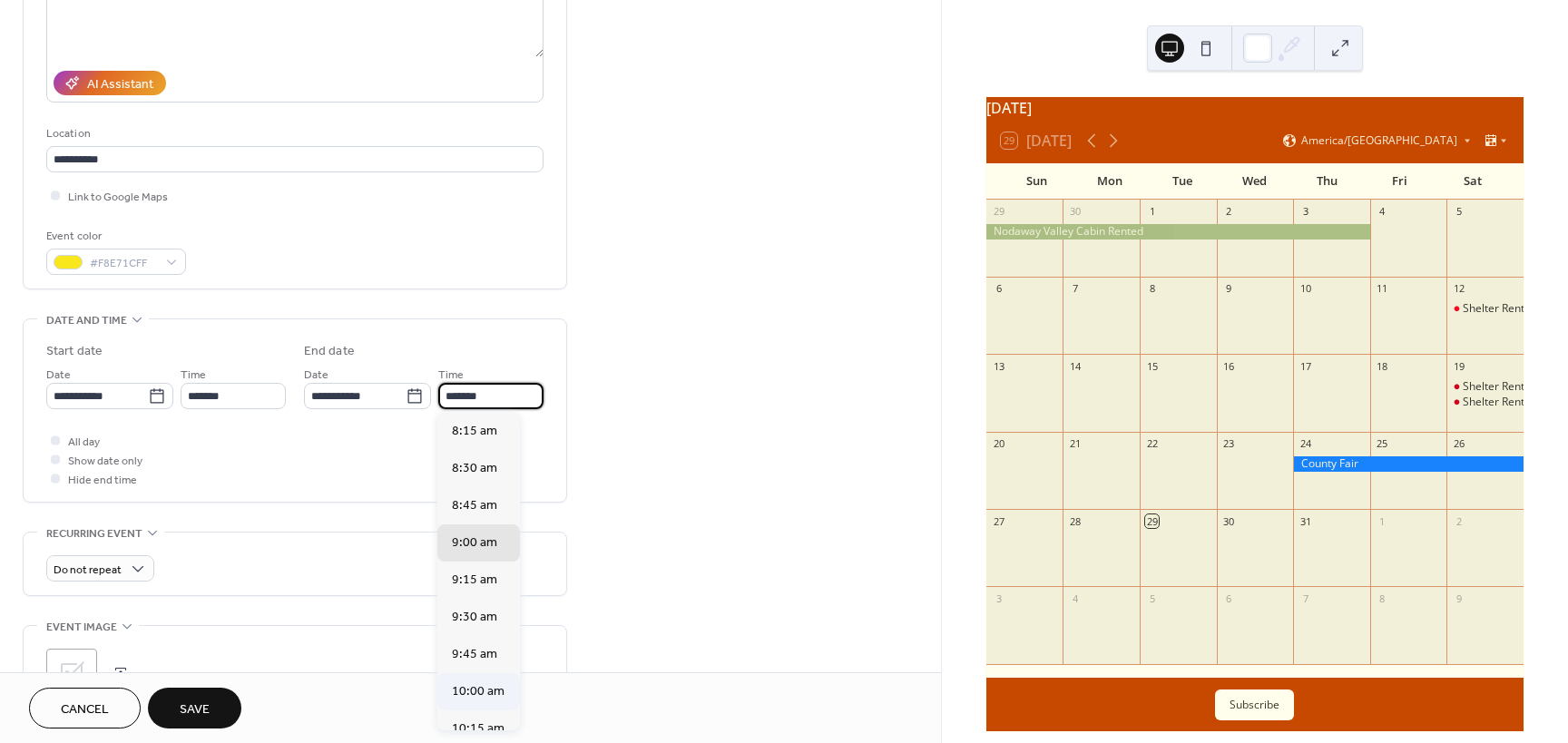 type on "********" 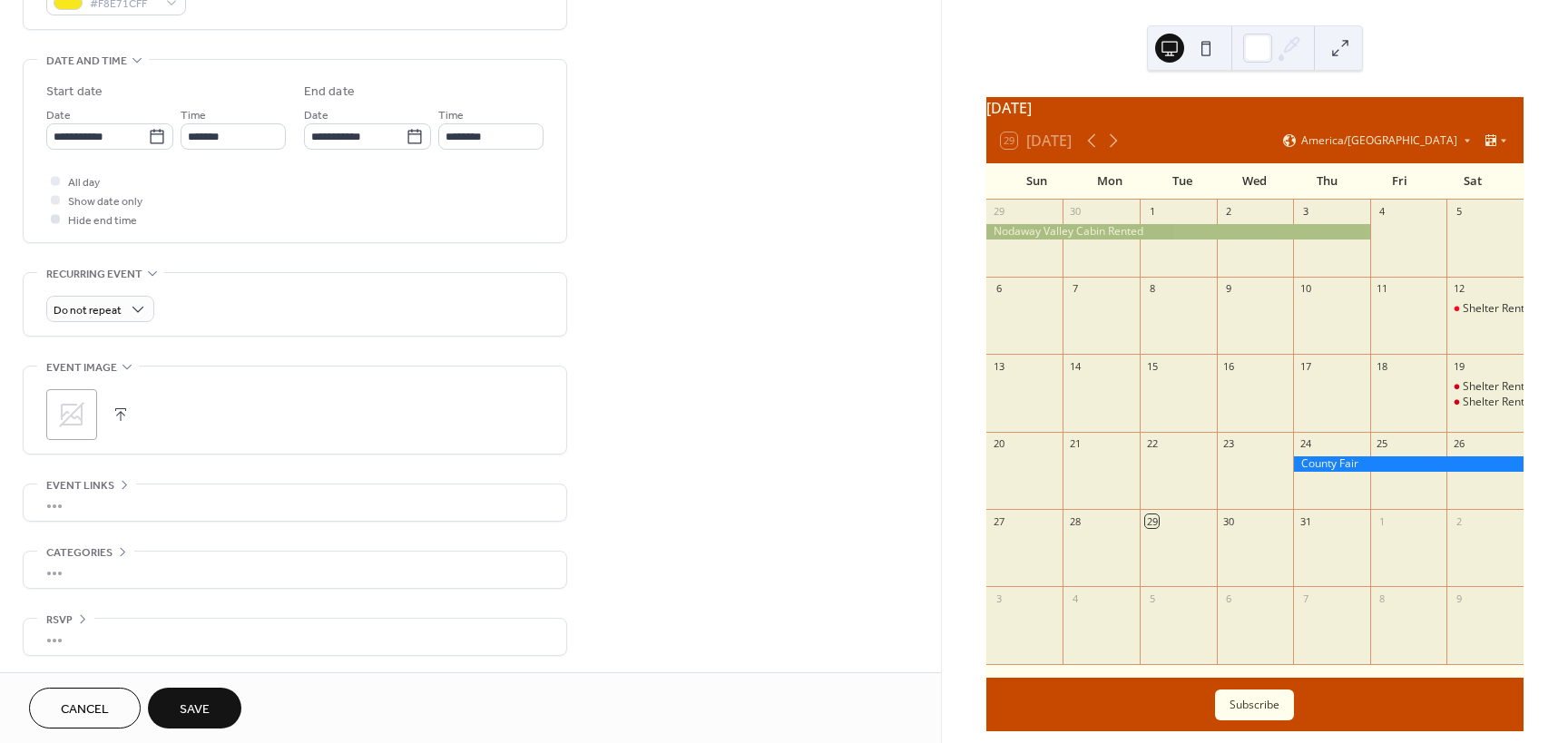 scroll, scrollTop: 533, scrollLeft: 0, axis: vertical 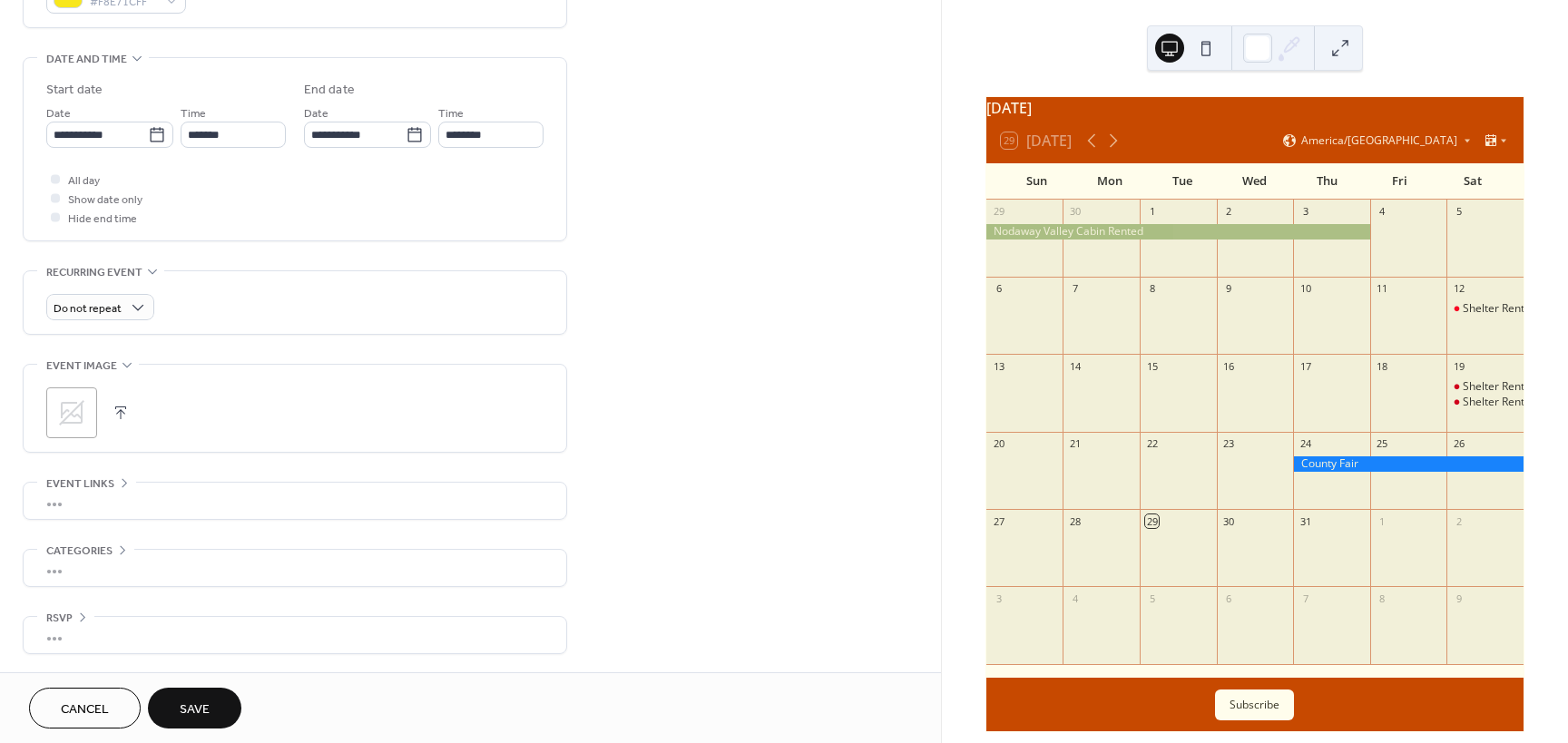 click on "Save" at bounding box center [194, 709] 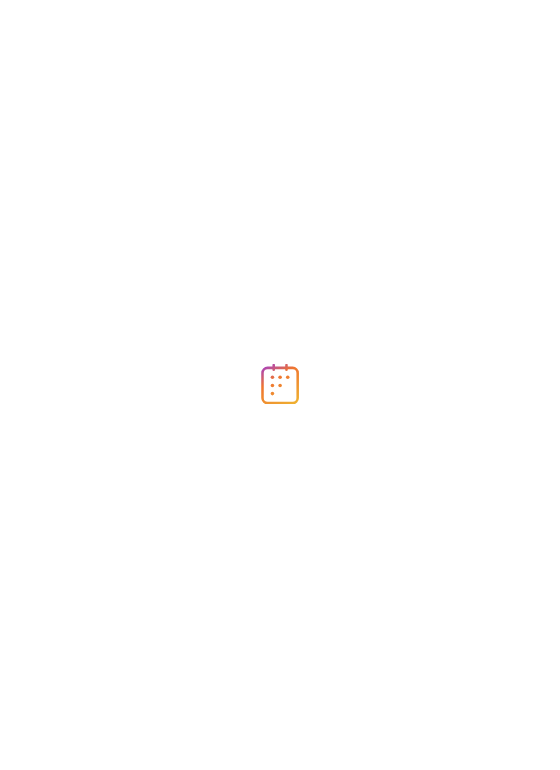scroll, scrollTop: 0, scrollLeft: 0, axis: both 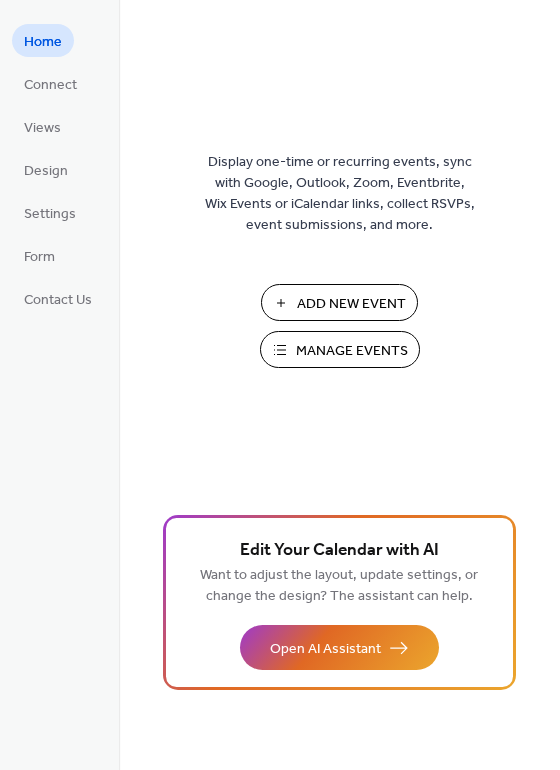 click on "Manage Events" at bounding box center [352, 351] 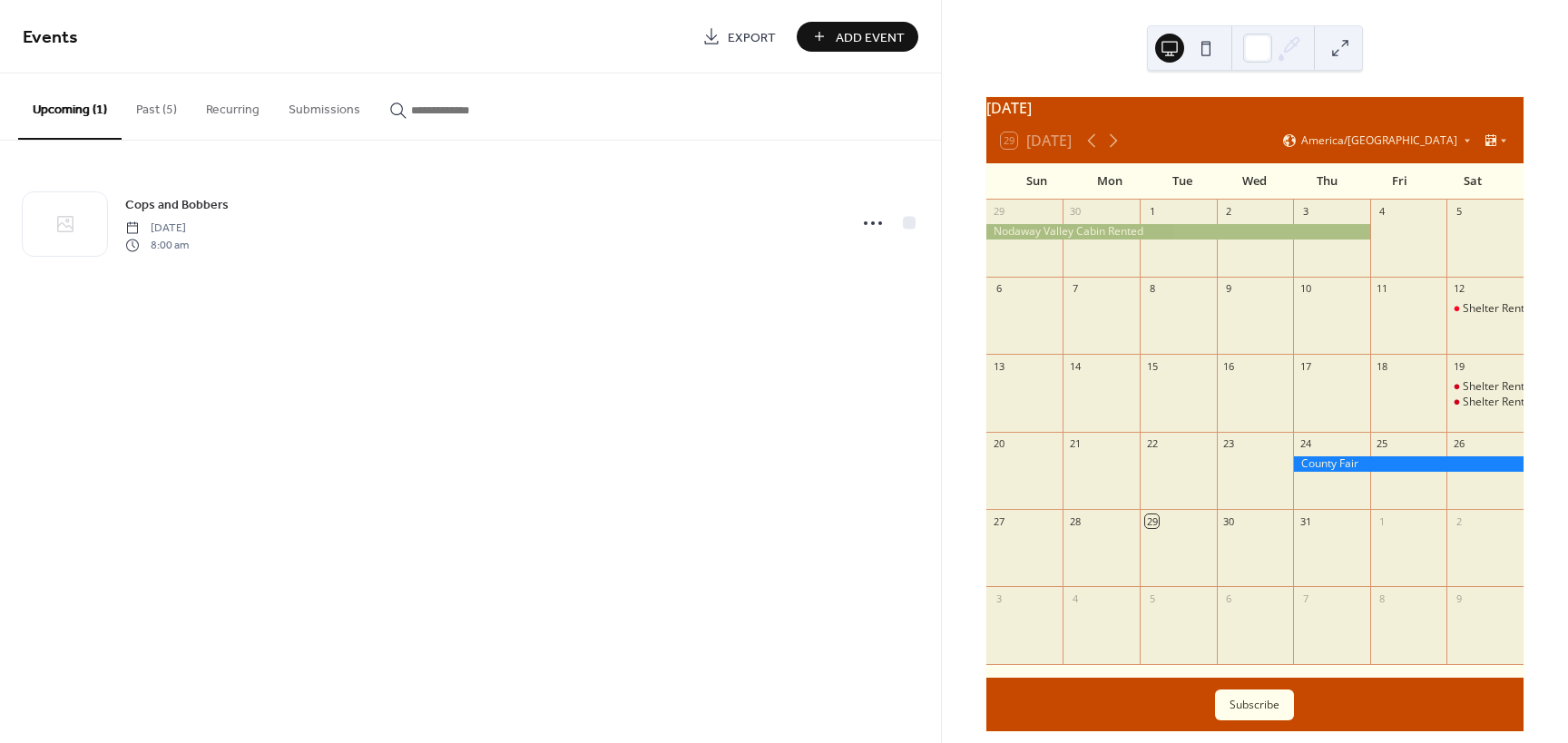 scroll, scrollTop: 0, scrollLeft: 0, axis: both 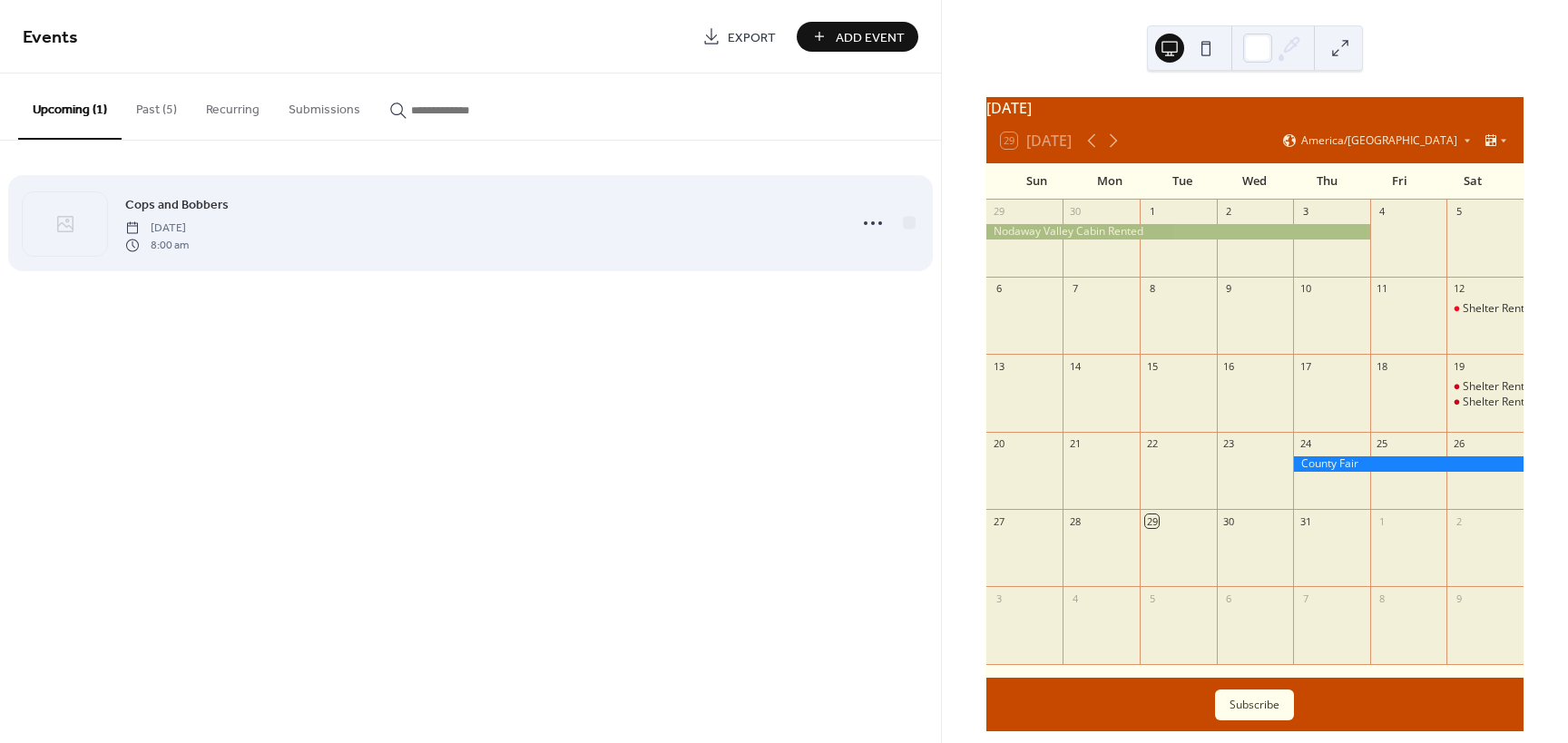 click on "Saturday, August 23, 2025" at bounding box center (157, 229) 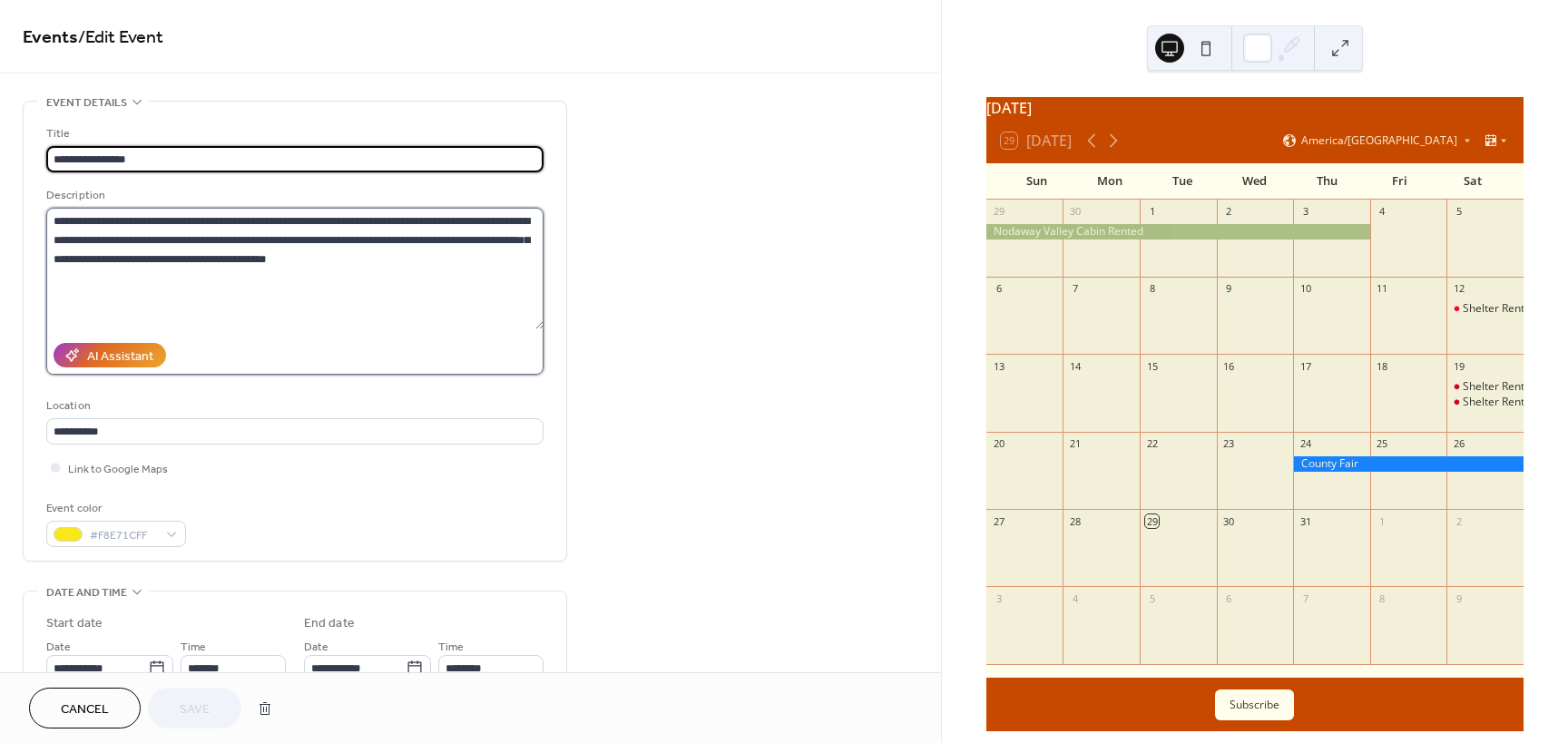 click on "**********" at bounding box center (295, 269) 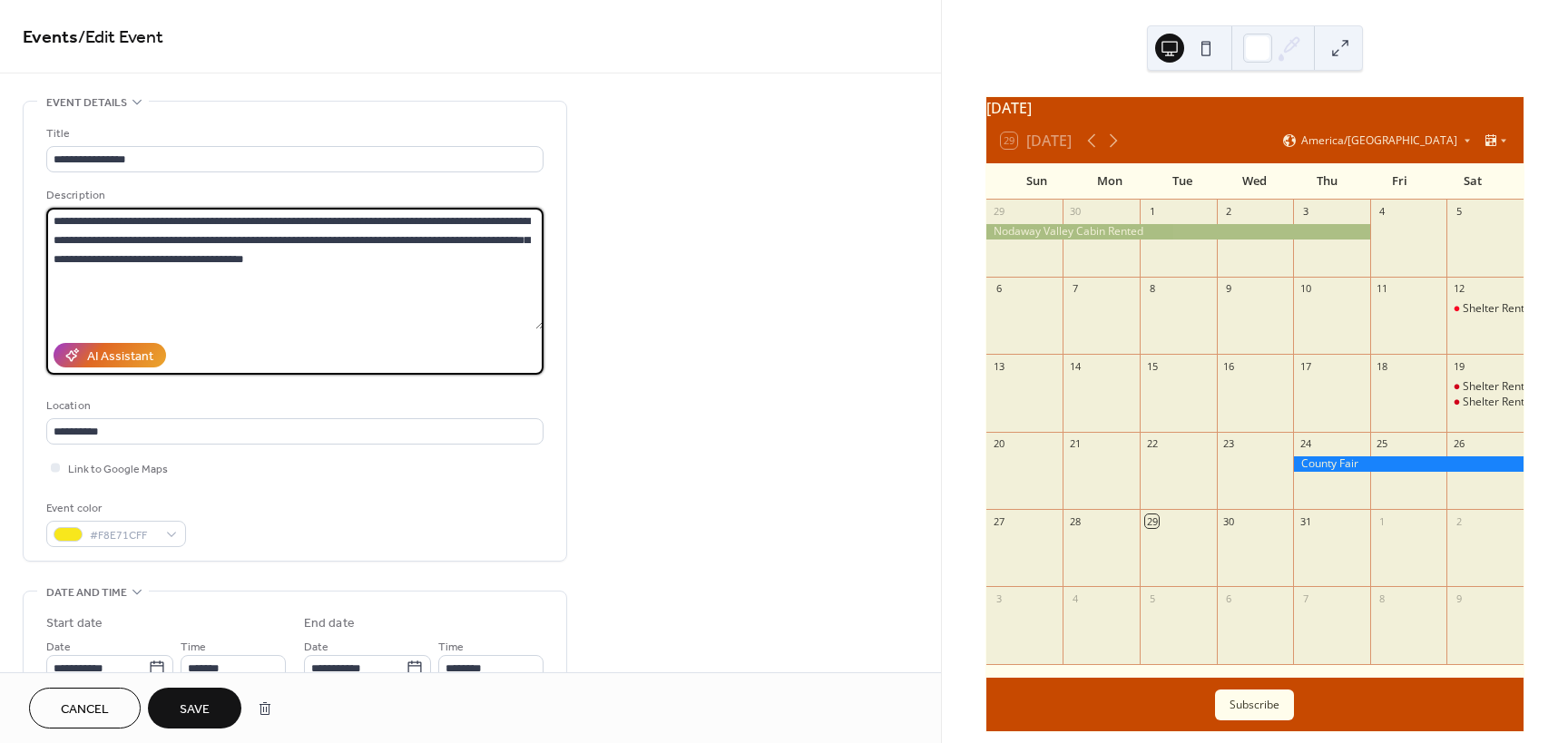 click on "**********" at bounding box center [295, 269] 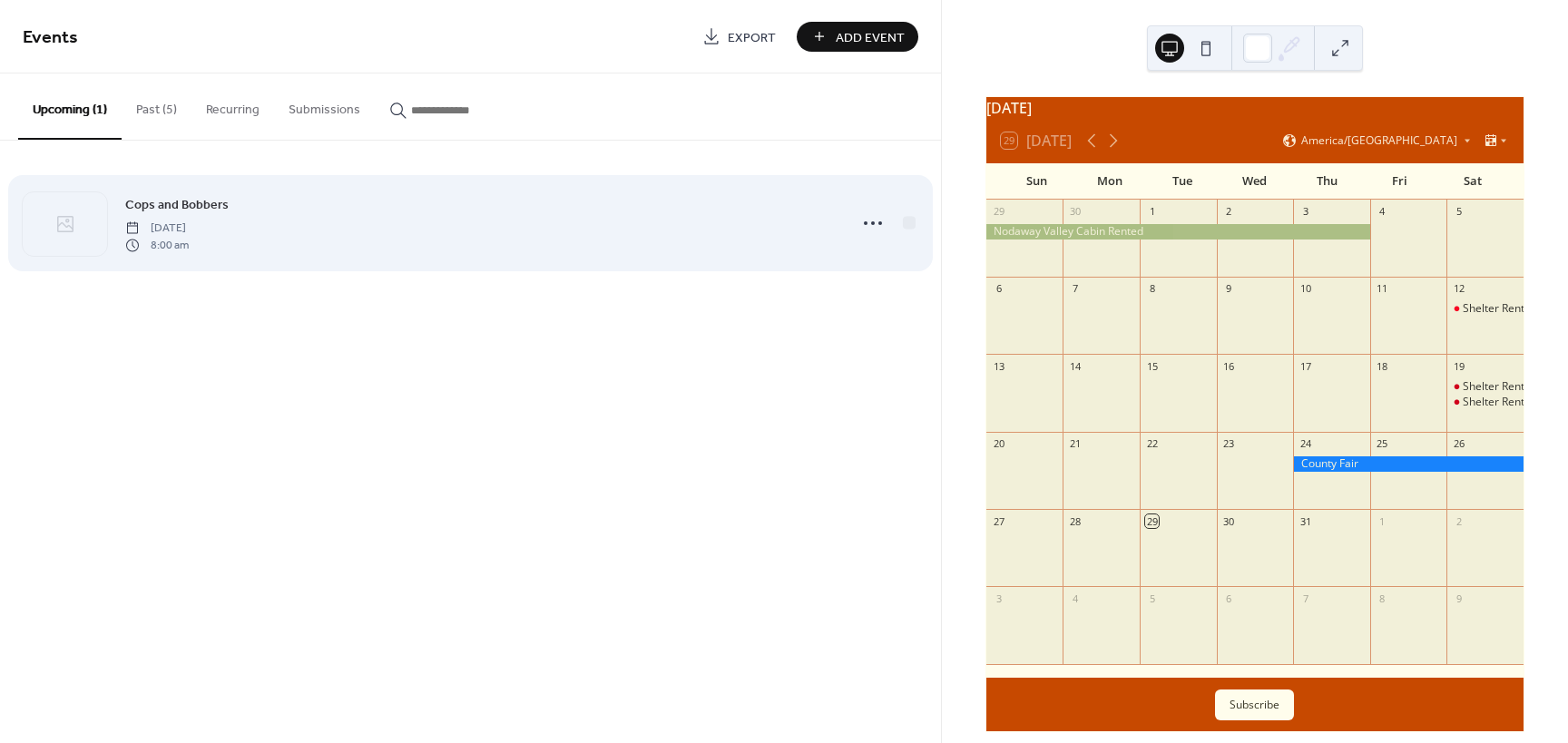 click on "Cops and Bobbers Saturday, August 23, 2025 8:00 am" at bounding box center [480, 223] 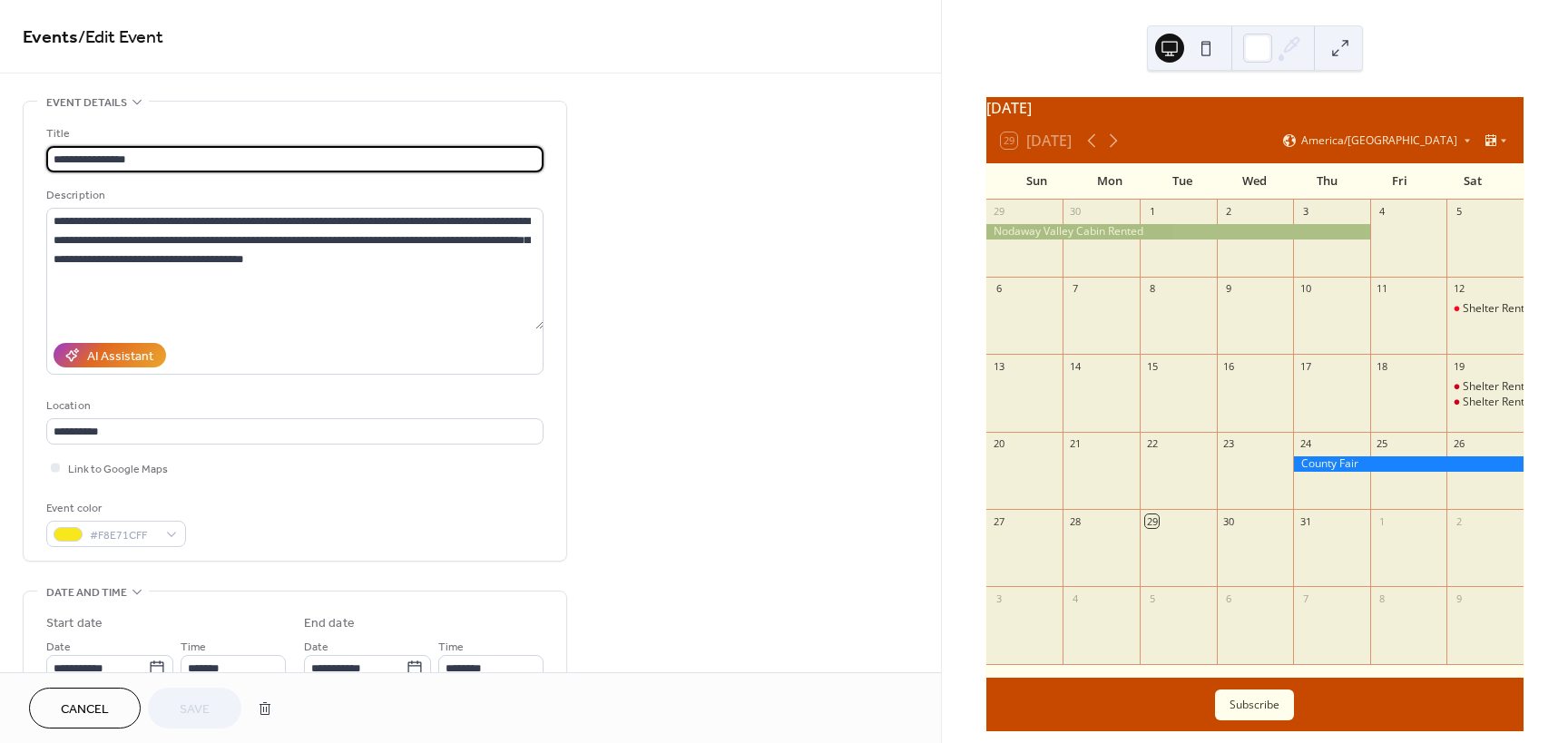 scroll, scrollTop: 1, scrollLeft: 0, axis: vertical 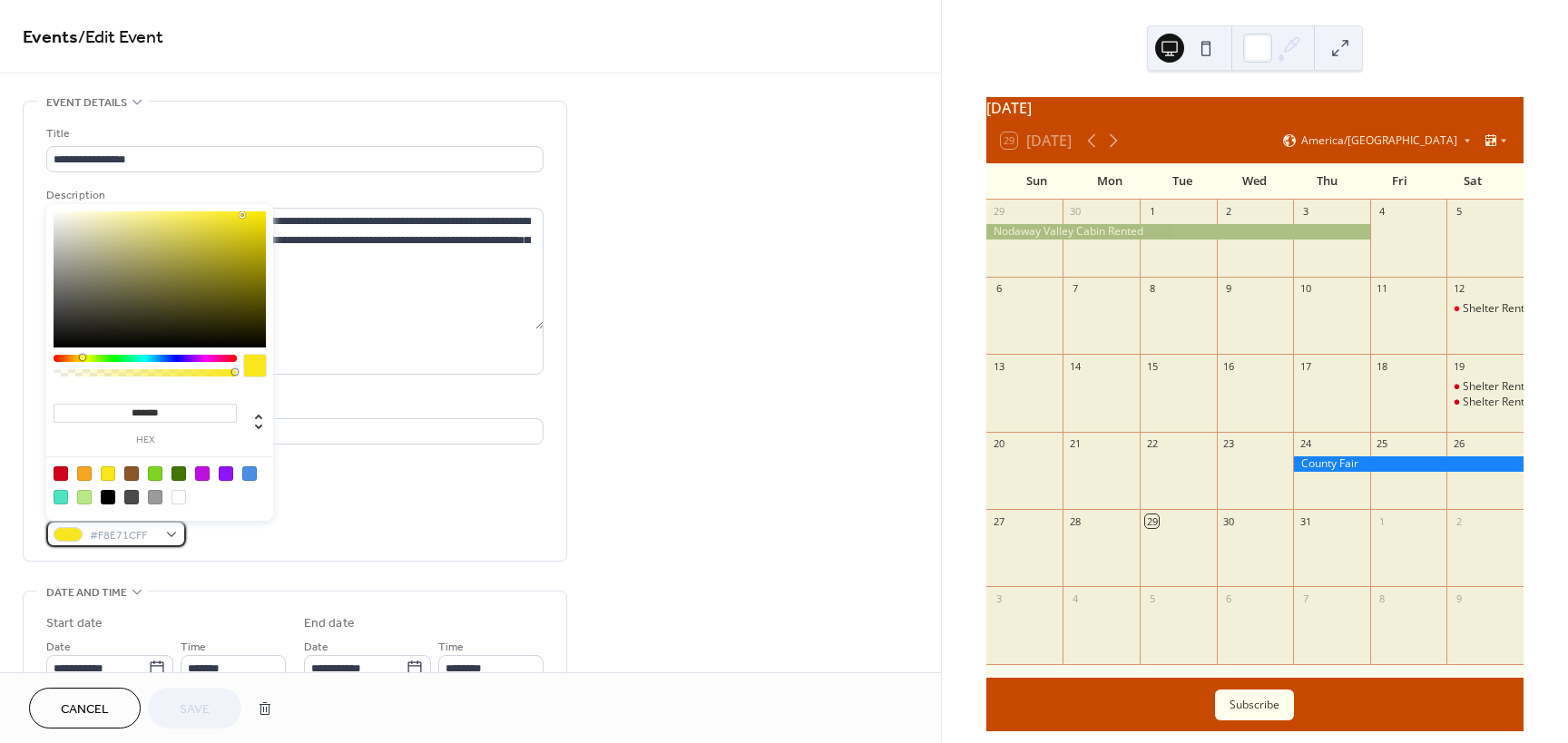 click on "#F8E71CFF" at bounding box center (123, 535) 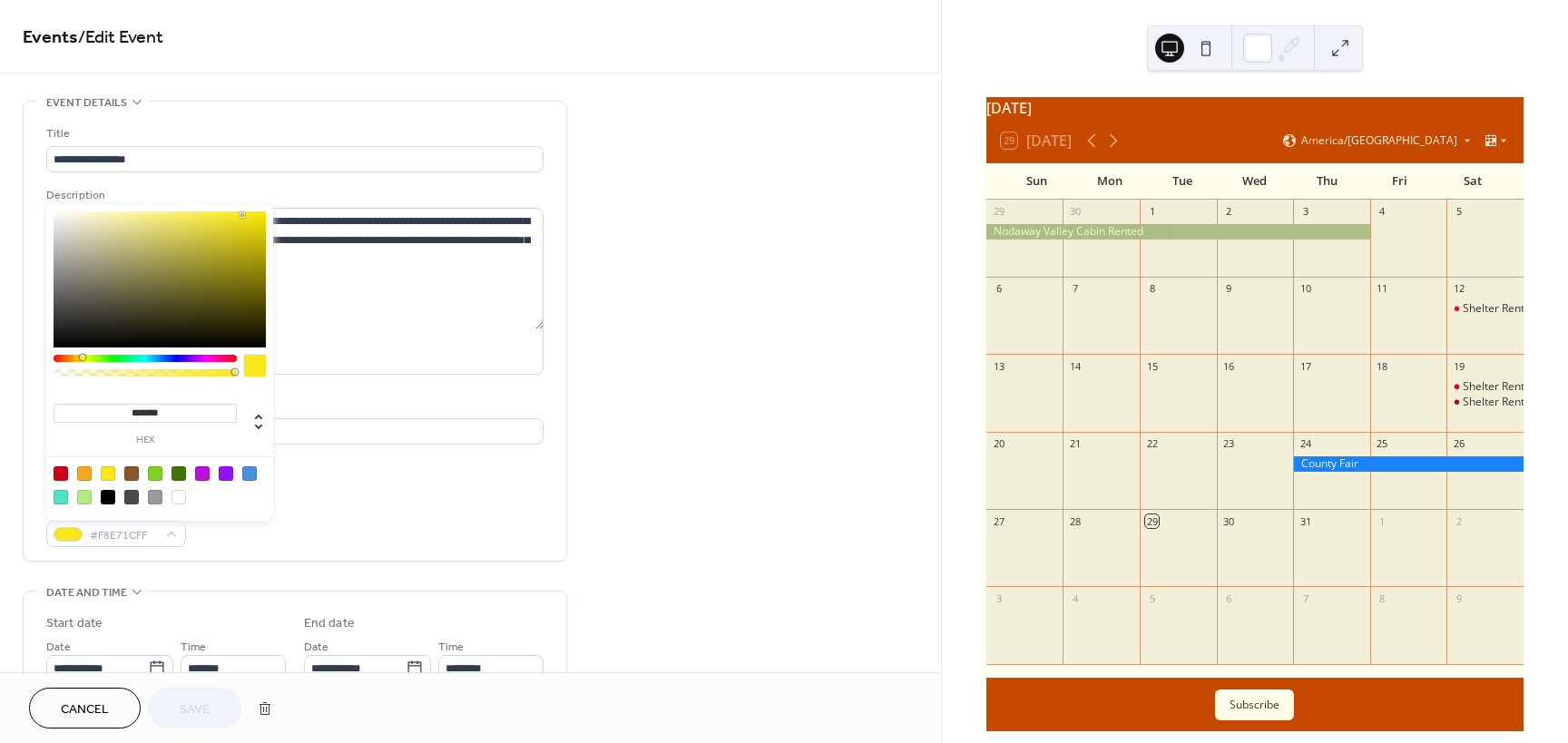 click at bounding box center (108, 497) 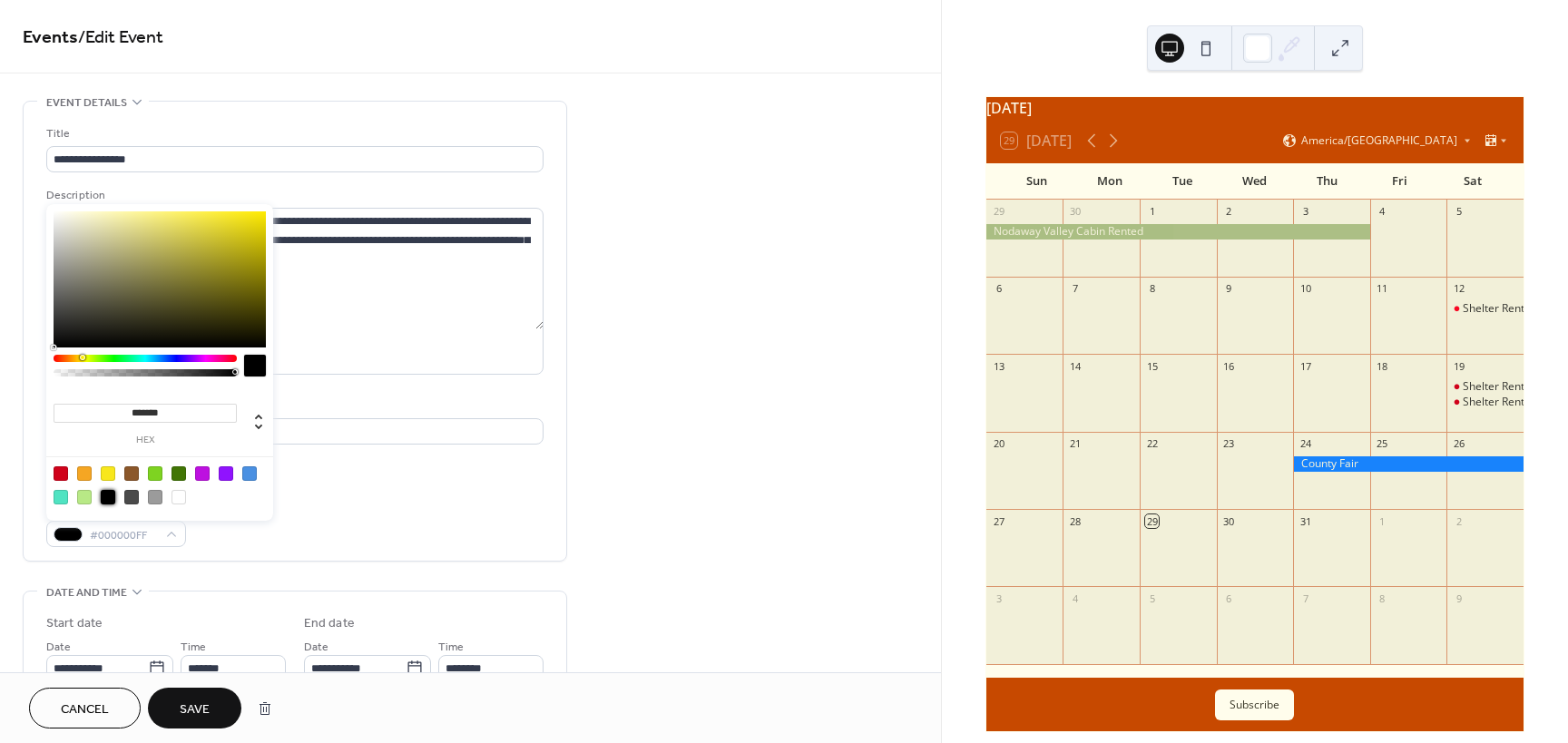 click on "Save" at bounding box center (194, 709) 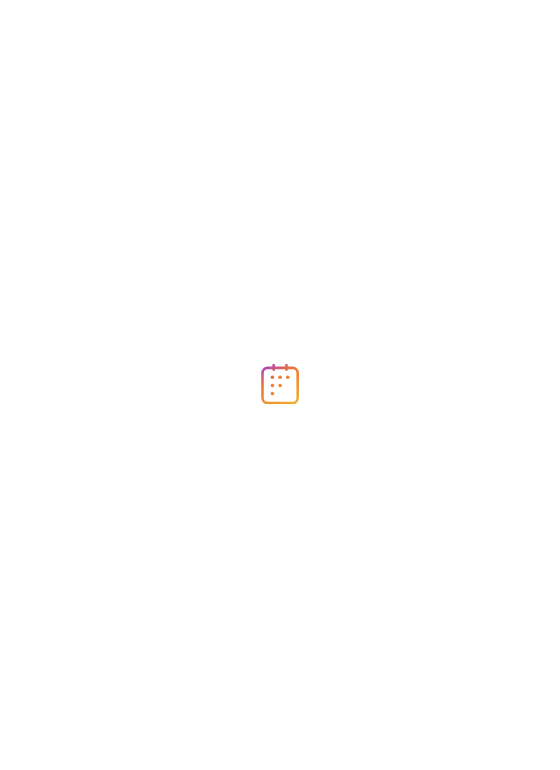 scroll, scrollTop: 0, scrollLeft: 0, axis: both 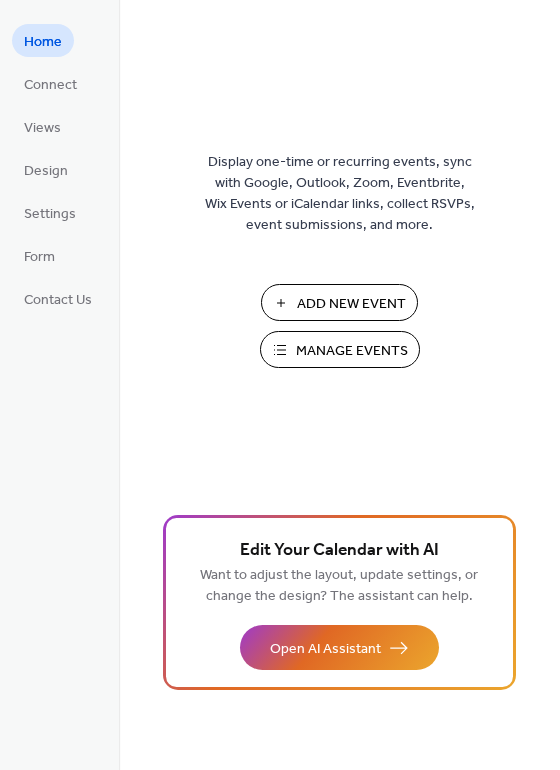 click on "Manage Events" at bounding box center [352, 351] 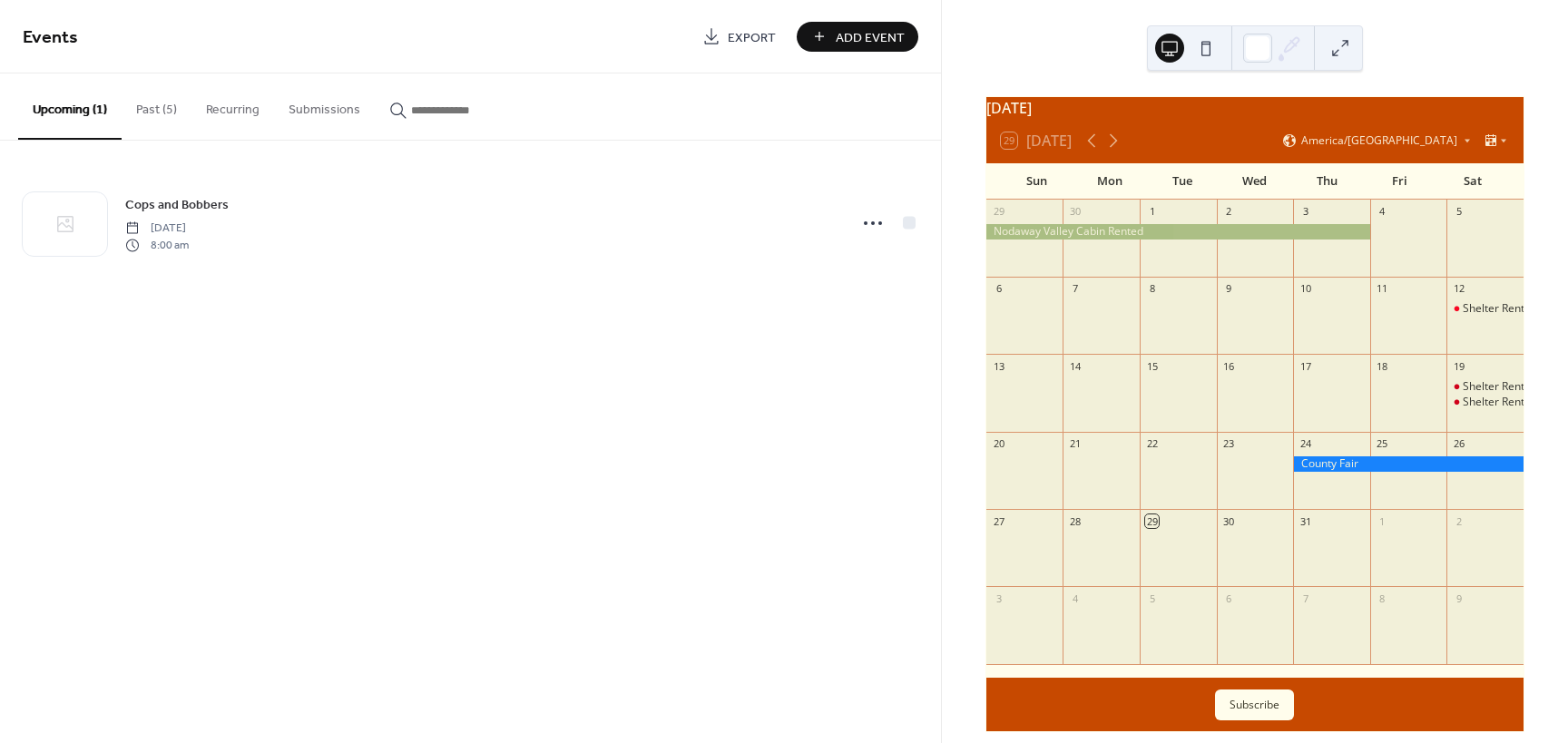 scroll, scrollTop: 0, scrollLeft: 0, axis: both 